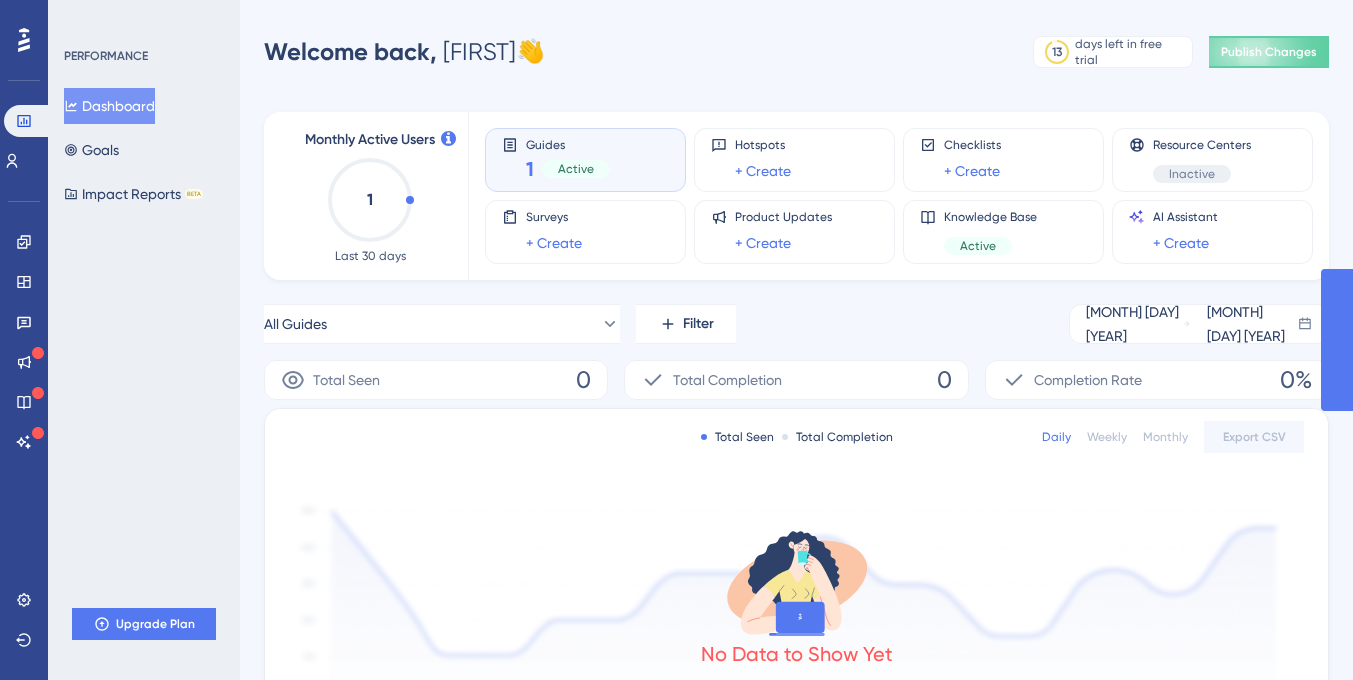 scroll, scrollTop: 0, scrollLeft: 0, axis: both 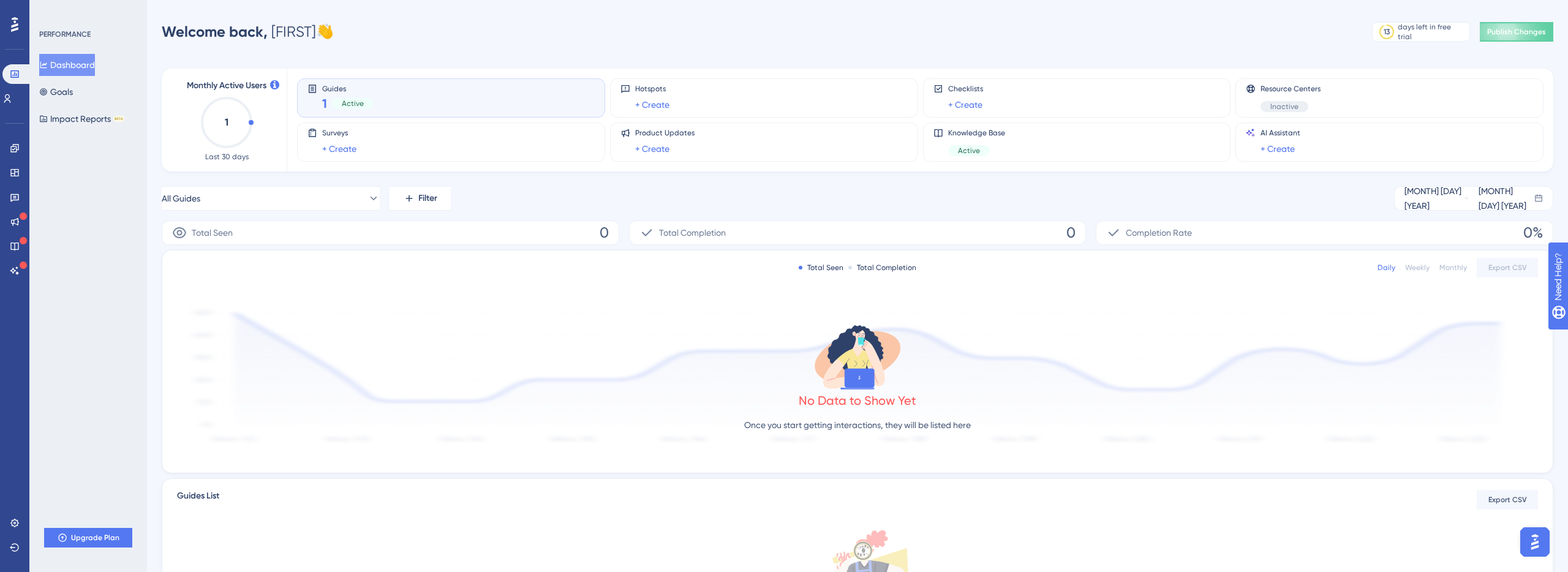click on "Active" at bounding box center (353, 103) 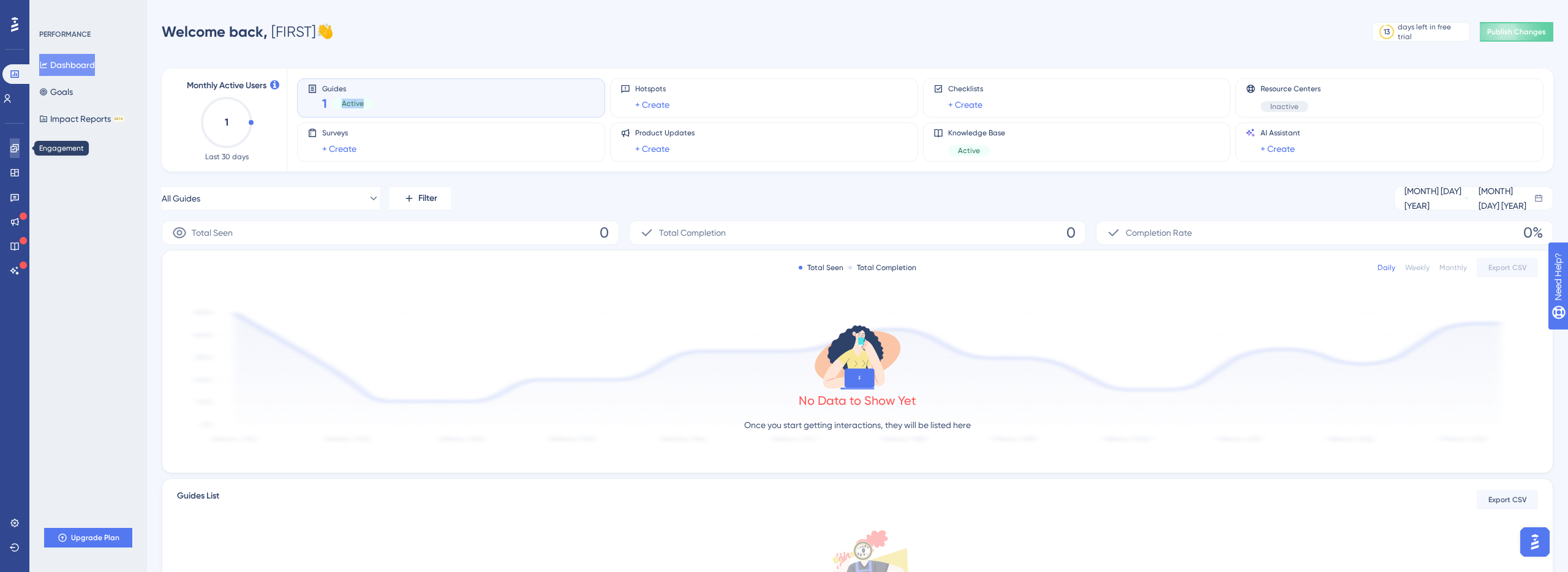 click 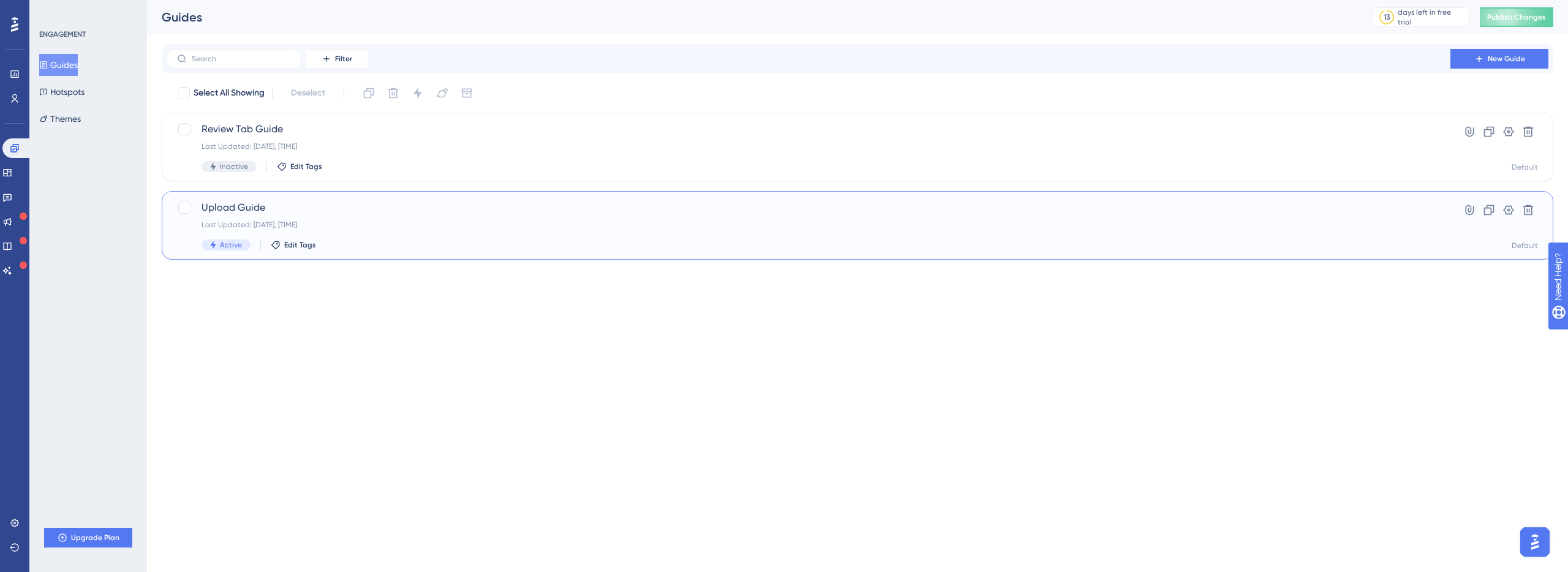 click on "Upload Guide Last Updated: [DATE], [TIME] Active Edit Tags Hyperlink Clone Settings Delete Default" at bounding box center [858, 225] 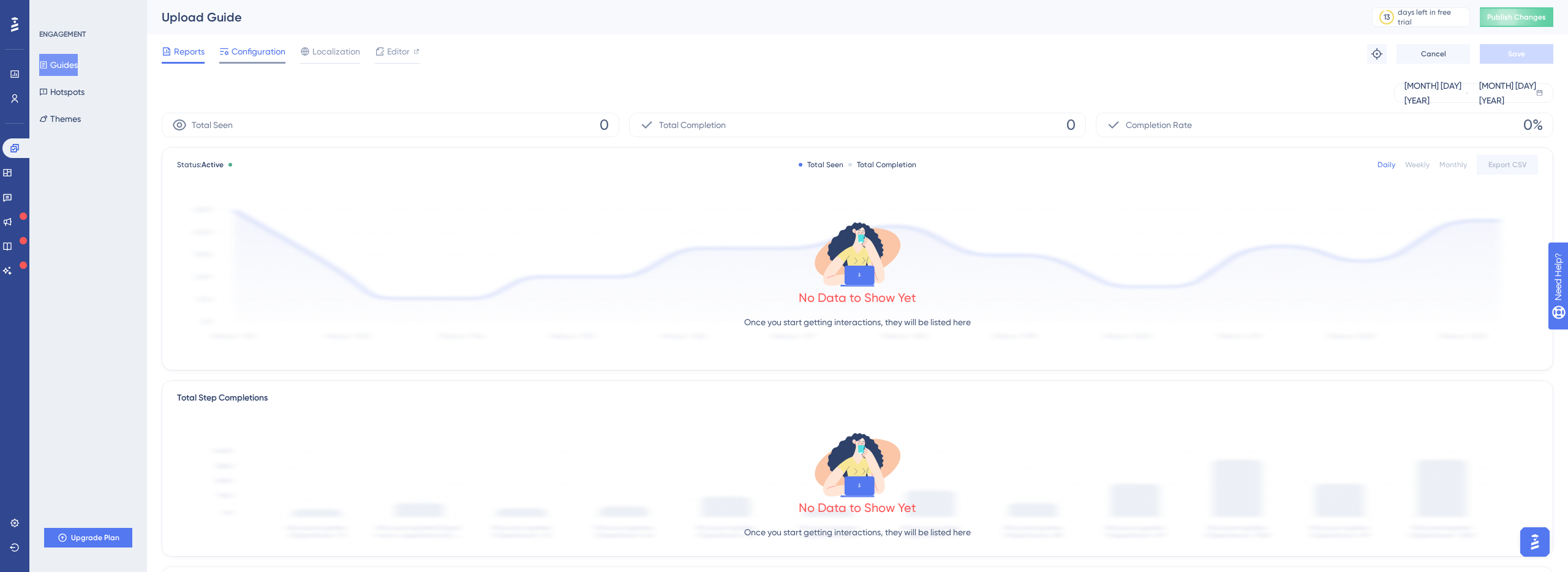 click on "Configuration" at bounding box center (258, 51) 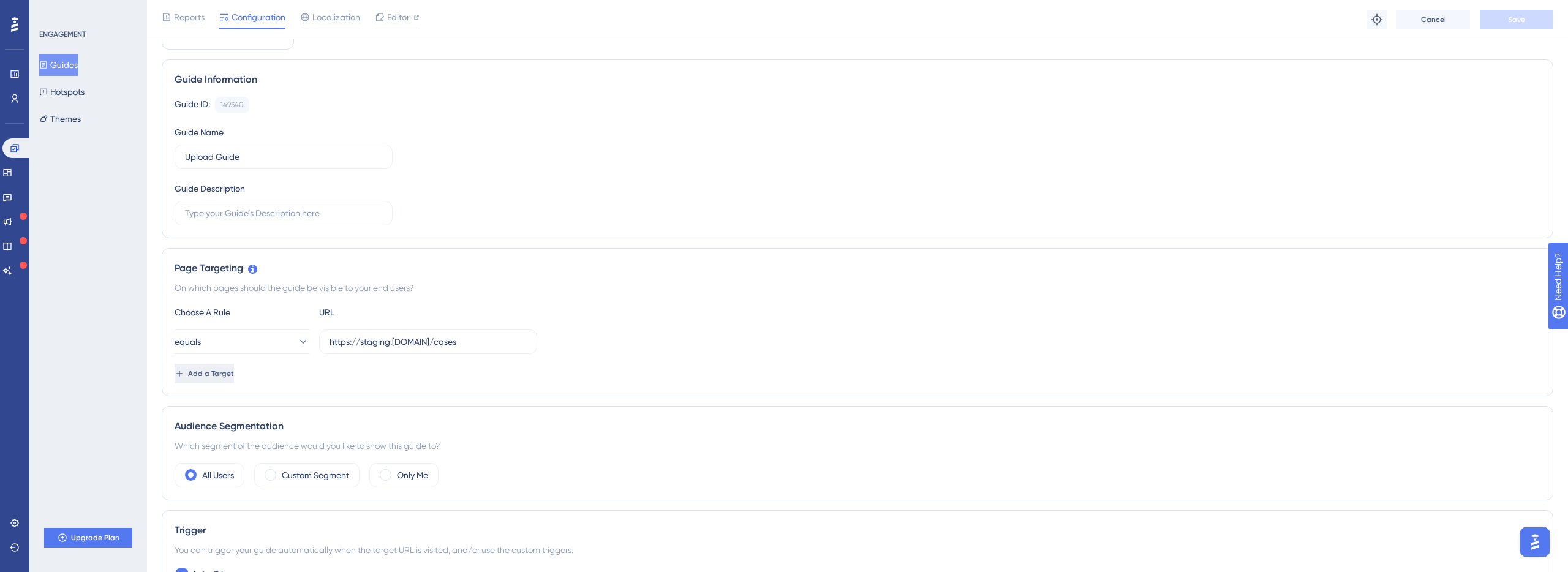 scroll, scrollTop: 70, scrollLeft: 0, axis: vertical 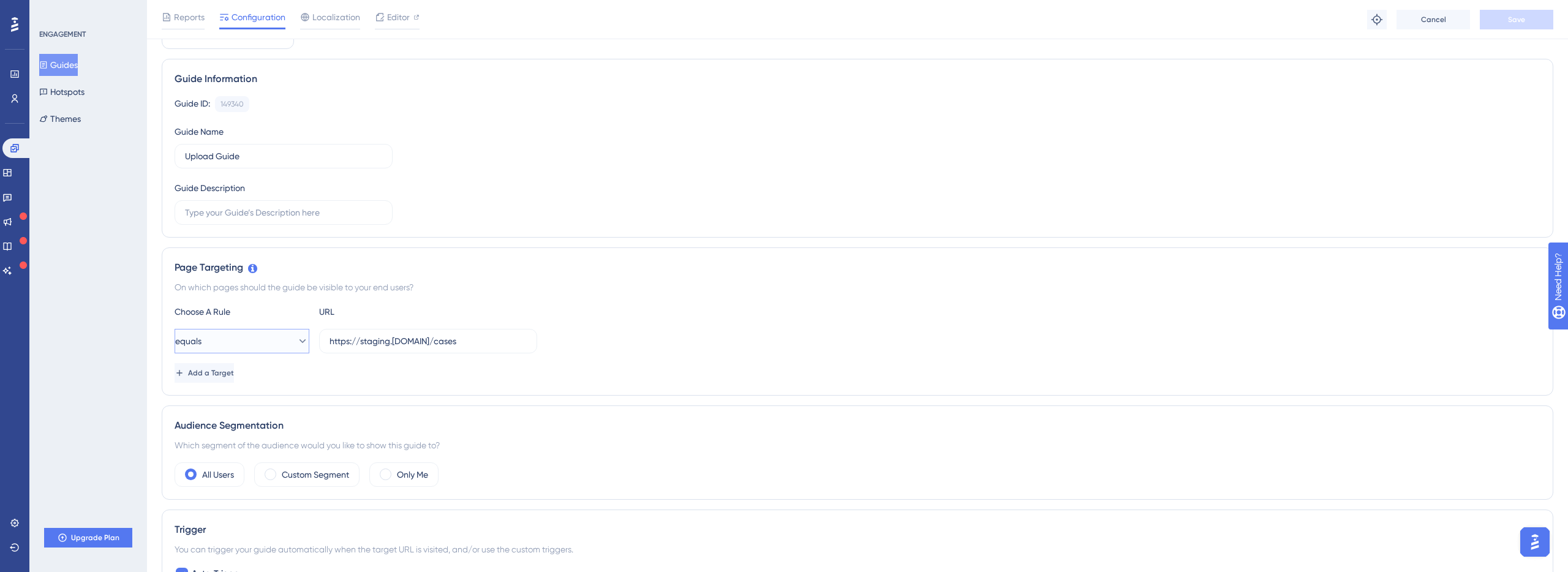 click on "equals" at bounding box center [242, 341] 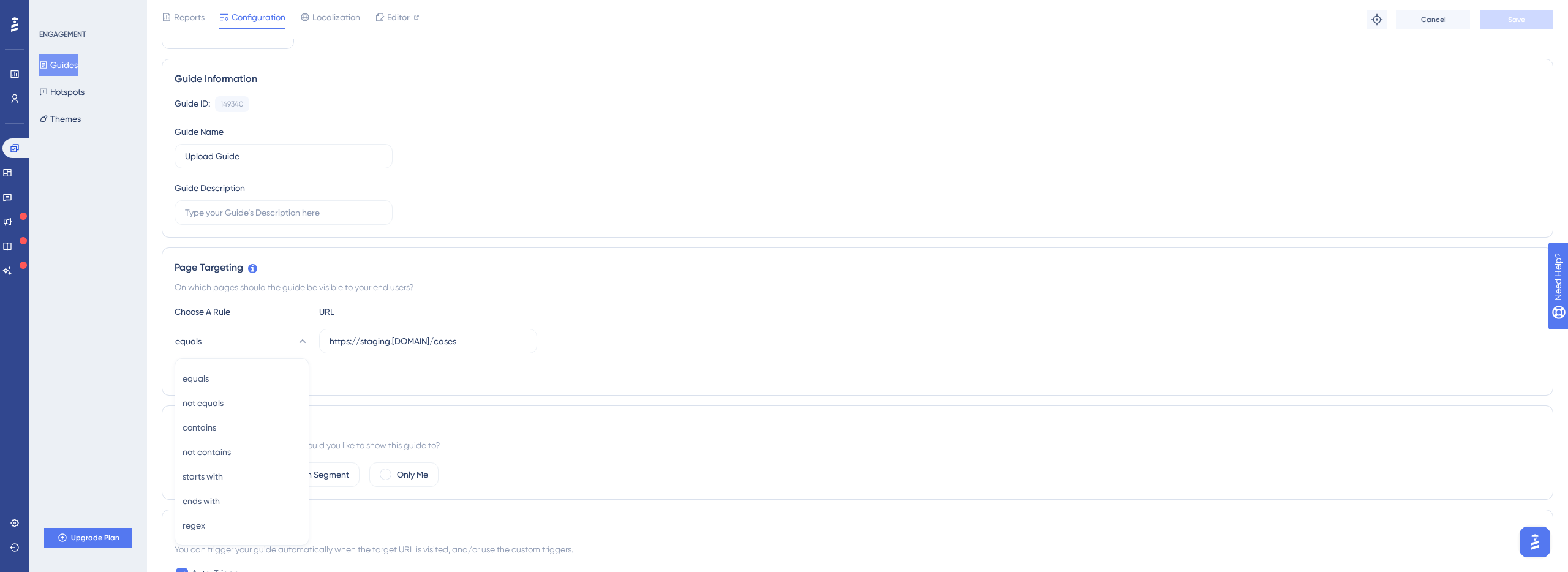 scroll, scrollTop: 236, scrollLeft: 0, axis: vertical 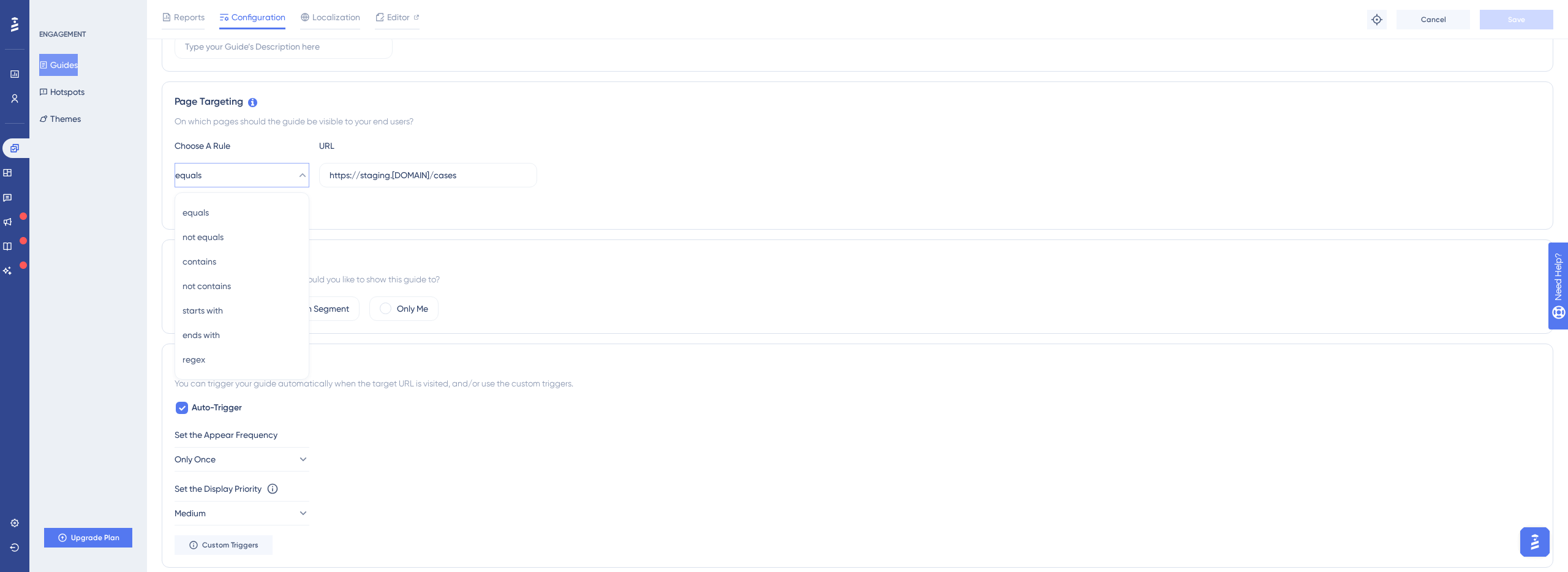 click on "equals" at bounding box center [242, 175] 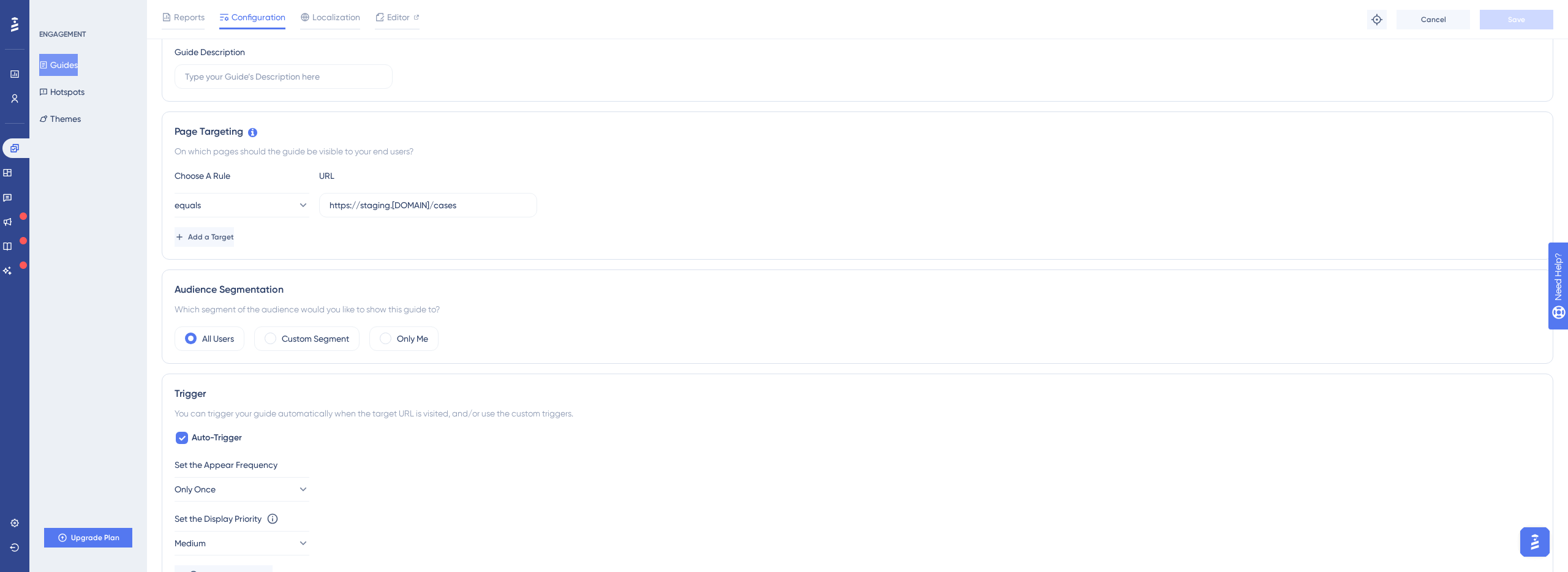 scroll, scrollTop: 199, scrollLeft: 0, axis: vertical 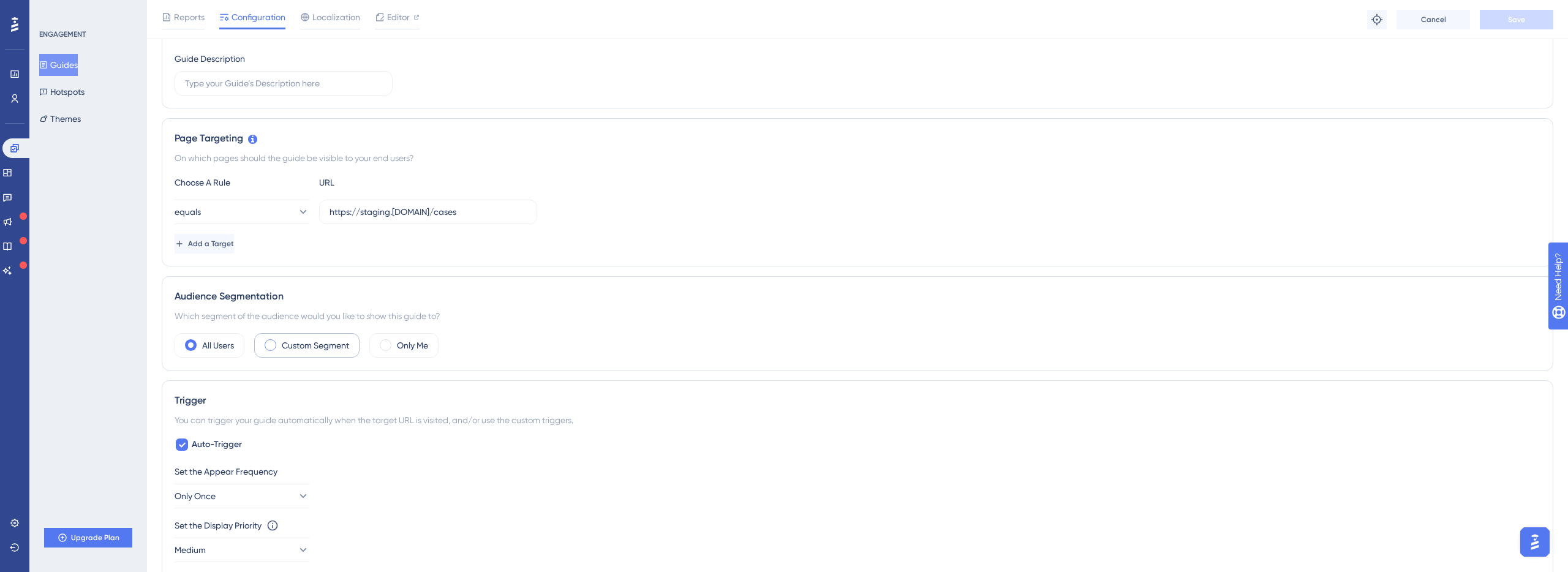 click at bounding box center (270, 345) 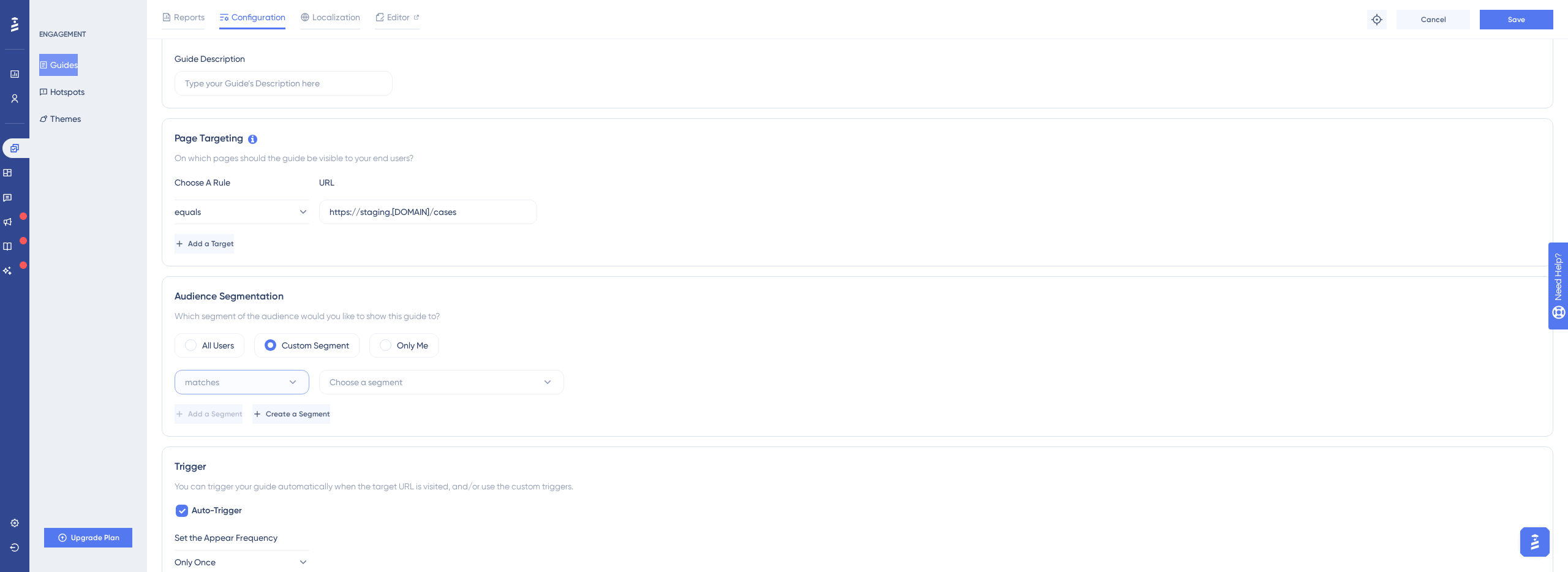click on "matches" at bounding box center (242, 382) 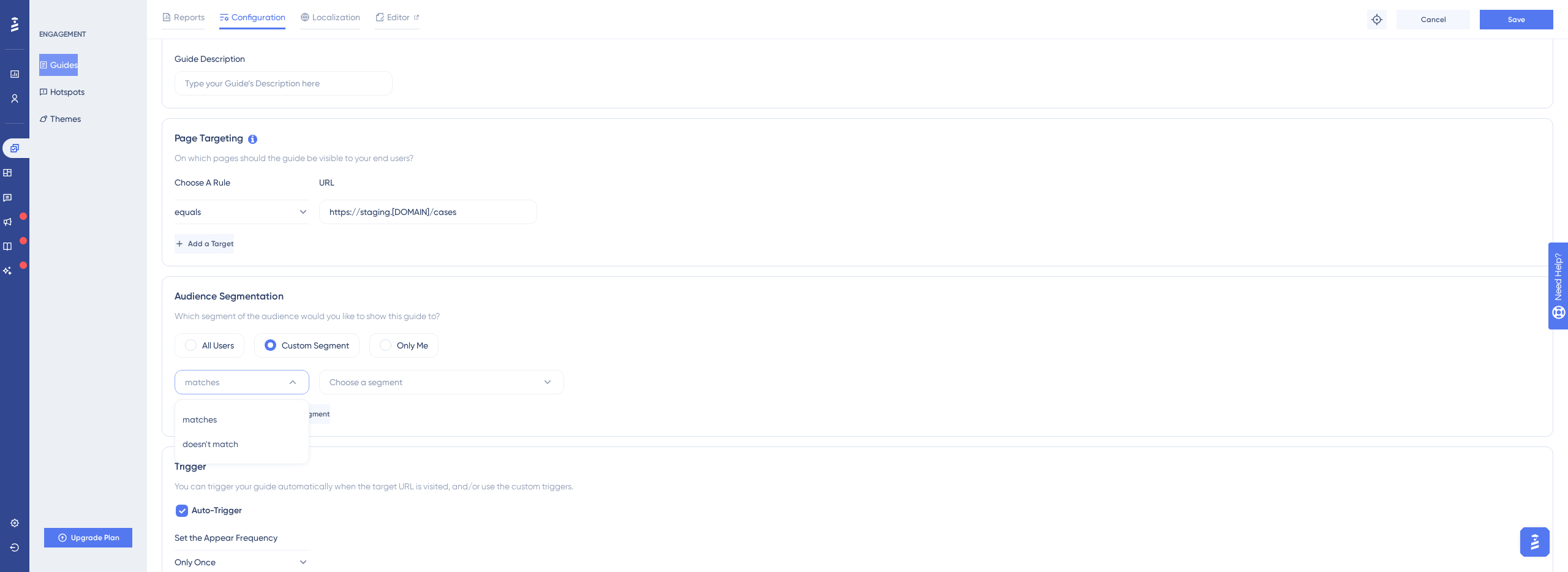 click on "matches" at bounding box center (242, 382) 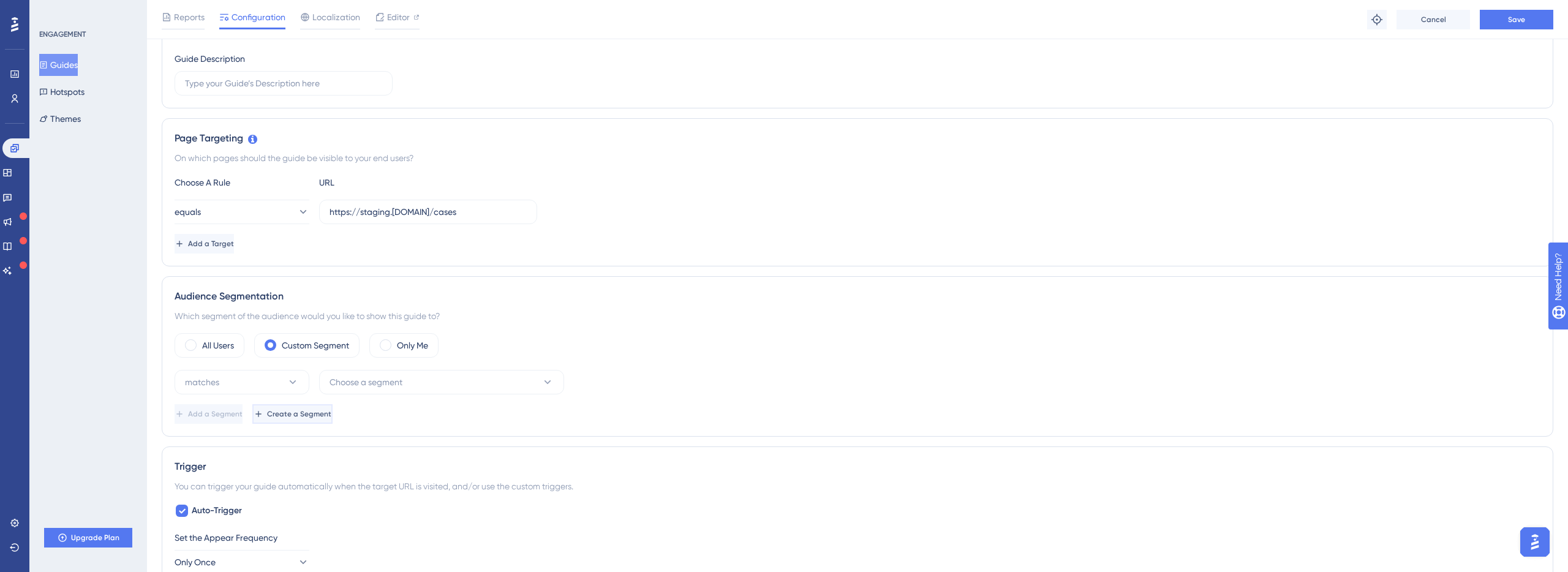 click on "Create a Segment" at bounding box center (292, 414) 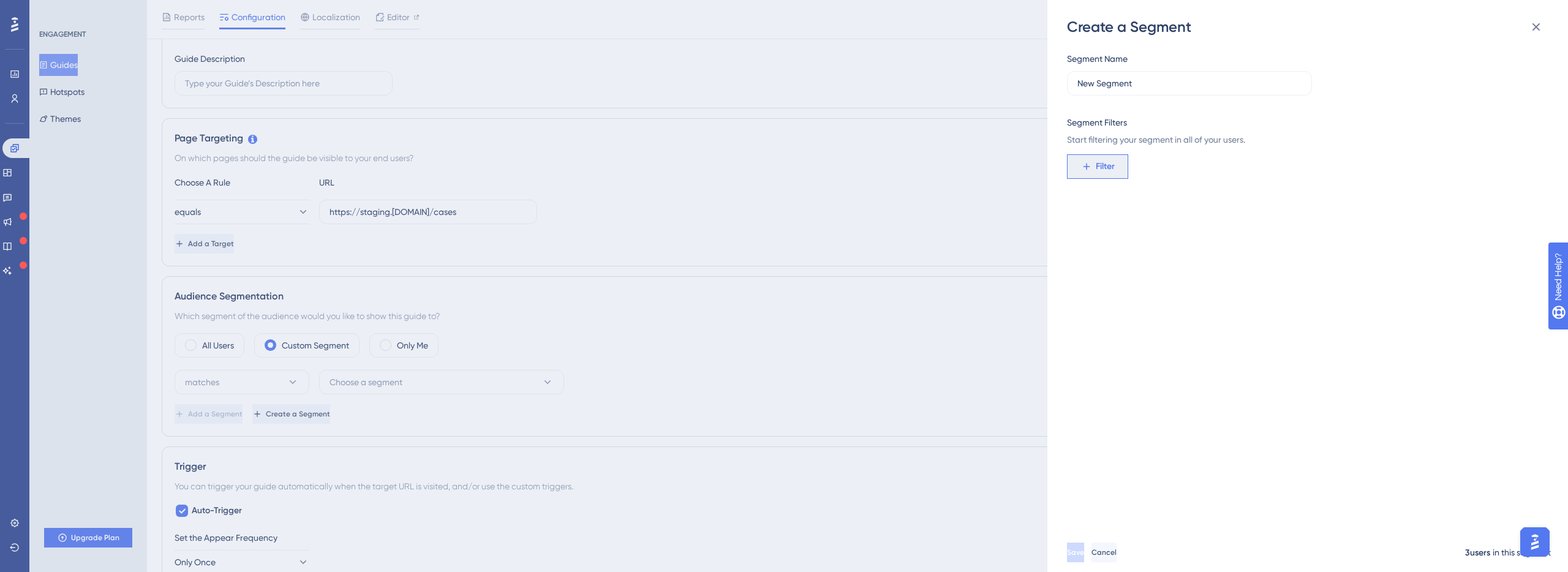 click on "Filter" at bounding box center [1098, 167] 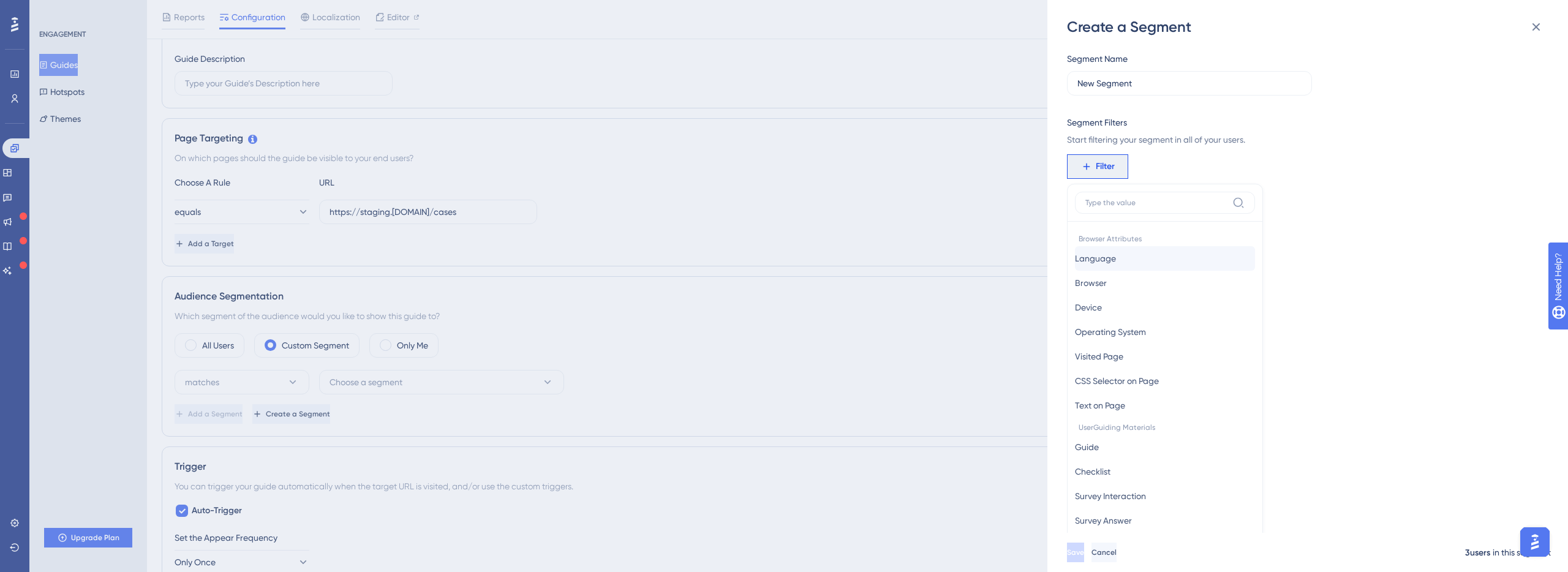 scroll, scrollTop: 88, scrollLeft: 0, axis: vertical 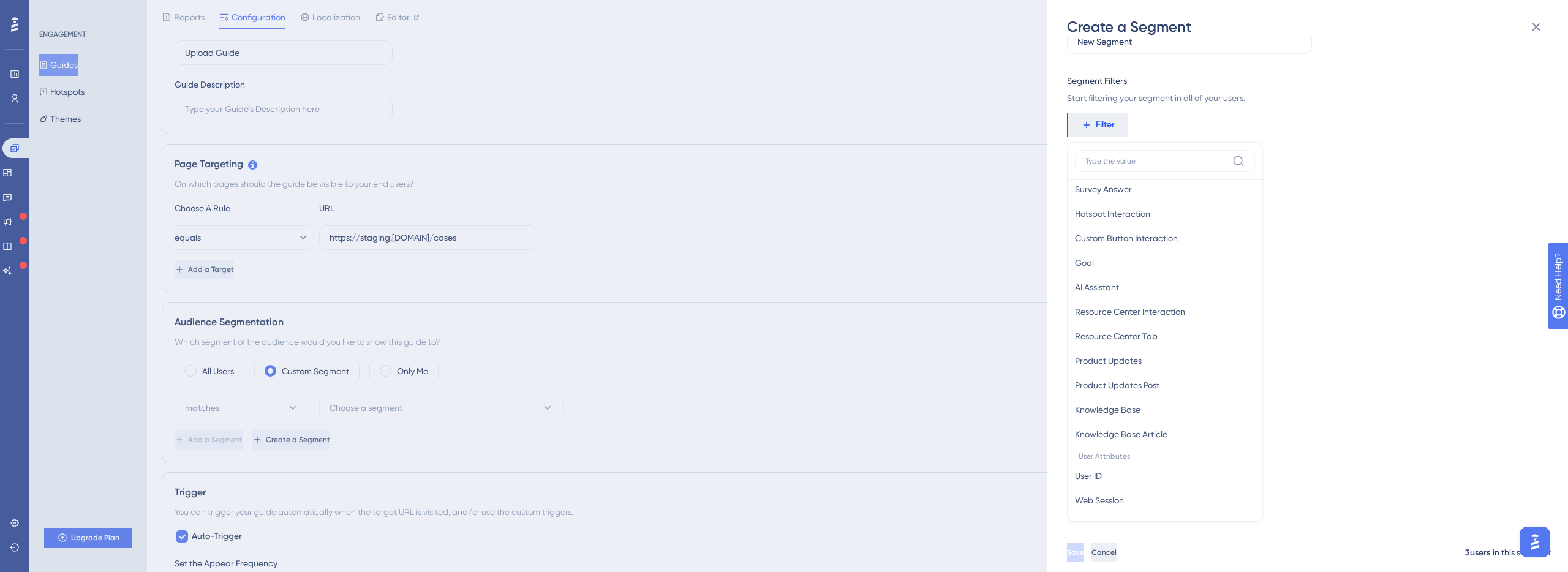 click on "Cancel" at bounding box center (1104, 552) 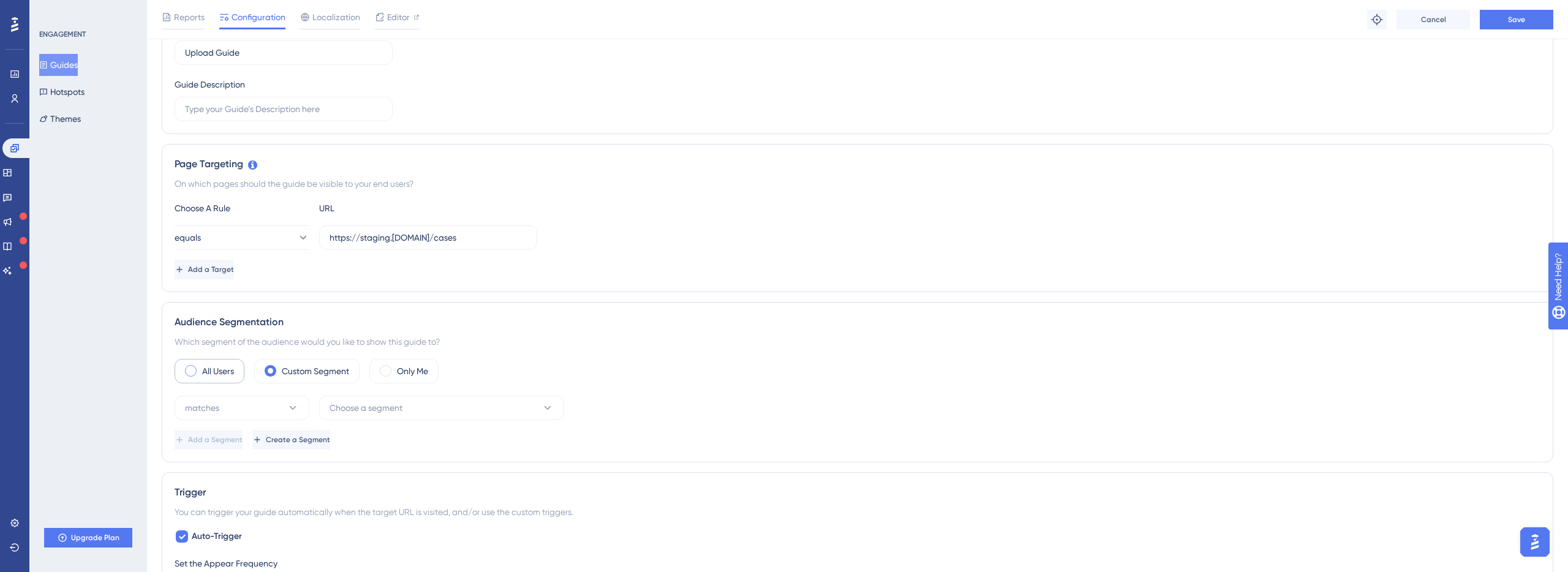 click on "All Users" at bounding box center (218, 371) 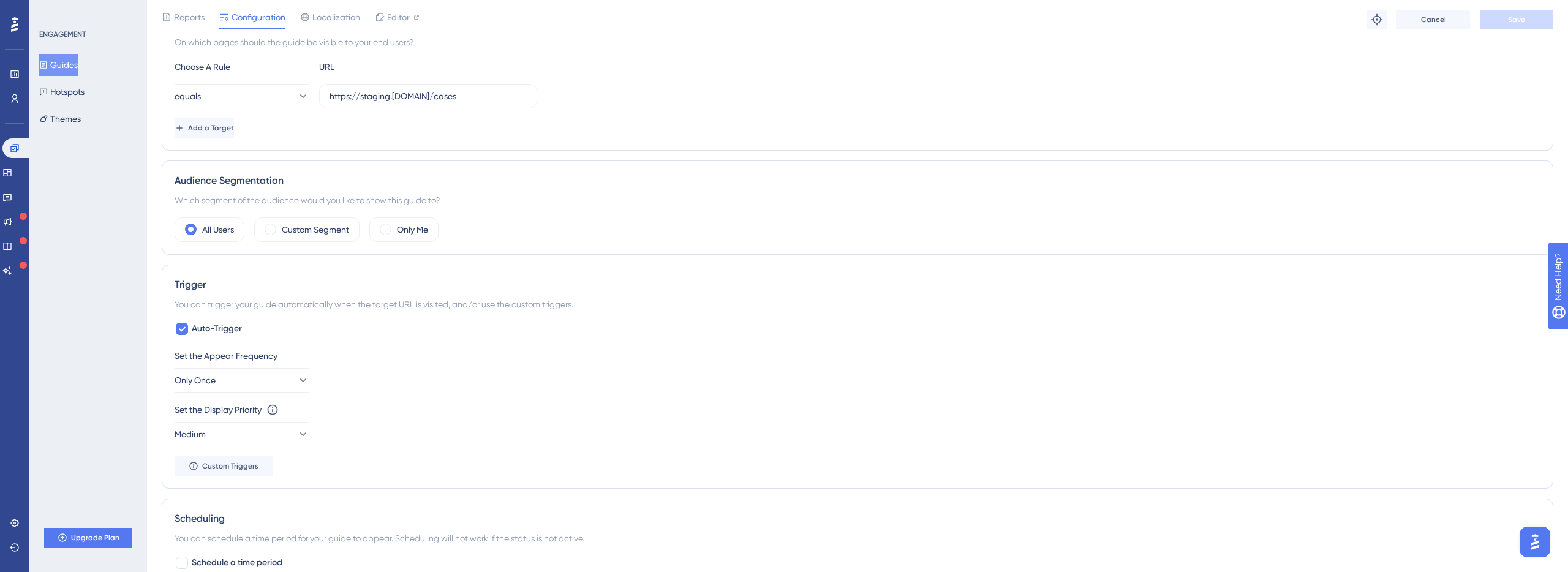 scroll, scrollTop: 308, scrollLeft: 0, axis: vertical 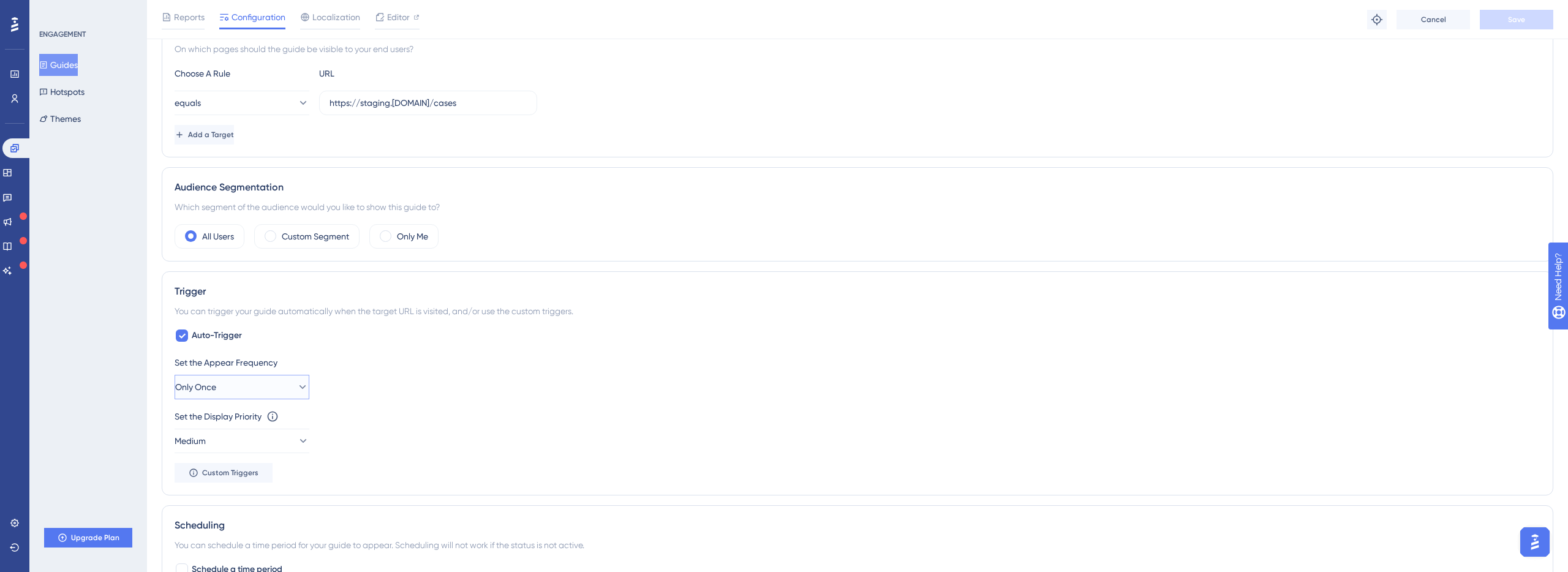click on "Only Once" at bounding box center [242, 387] 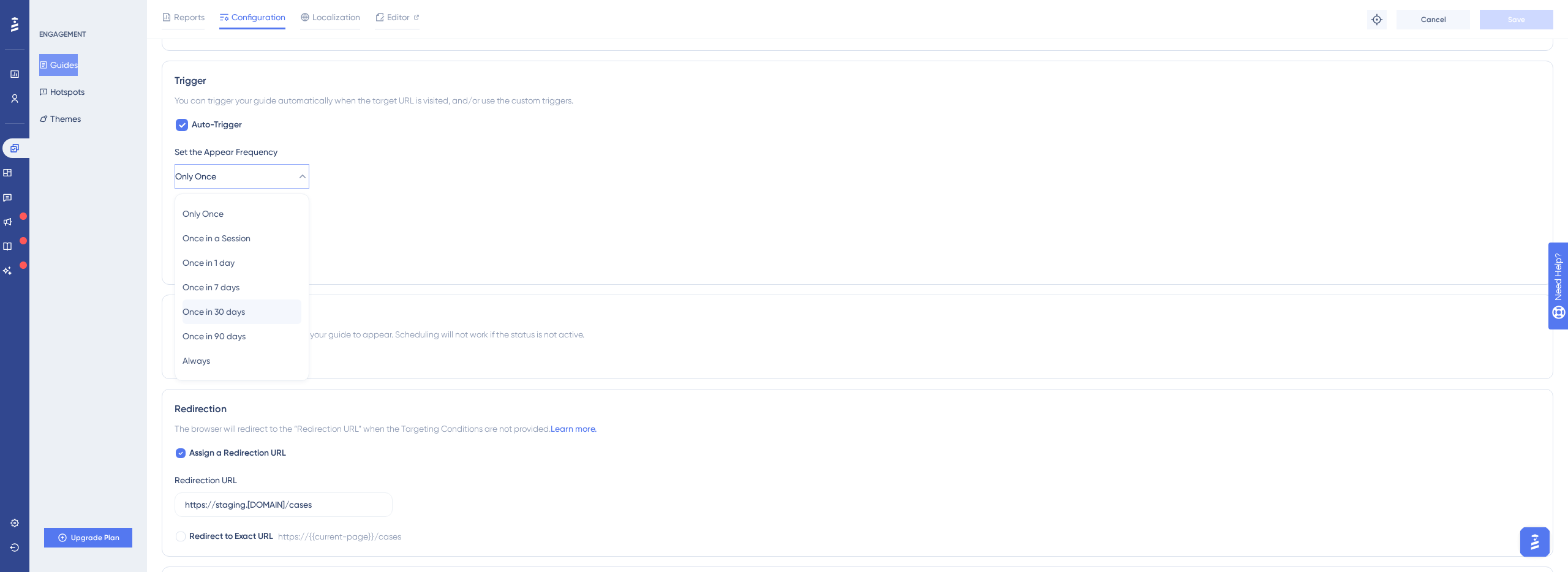 scroll, scrollTop: 518, scrollLeft: 0, axis: vertical 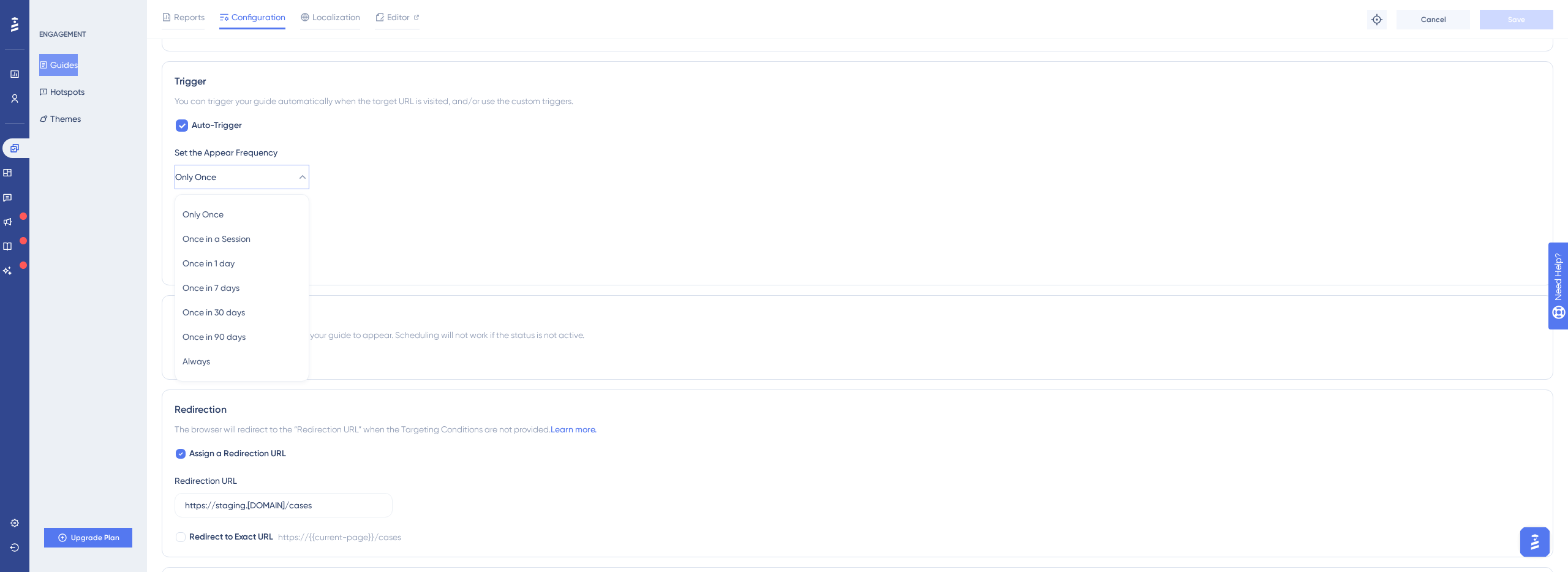 click 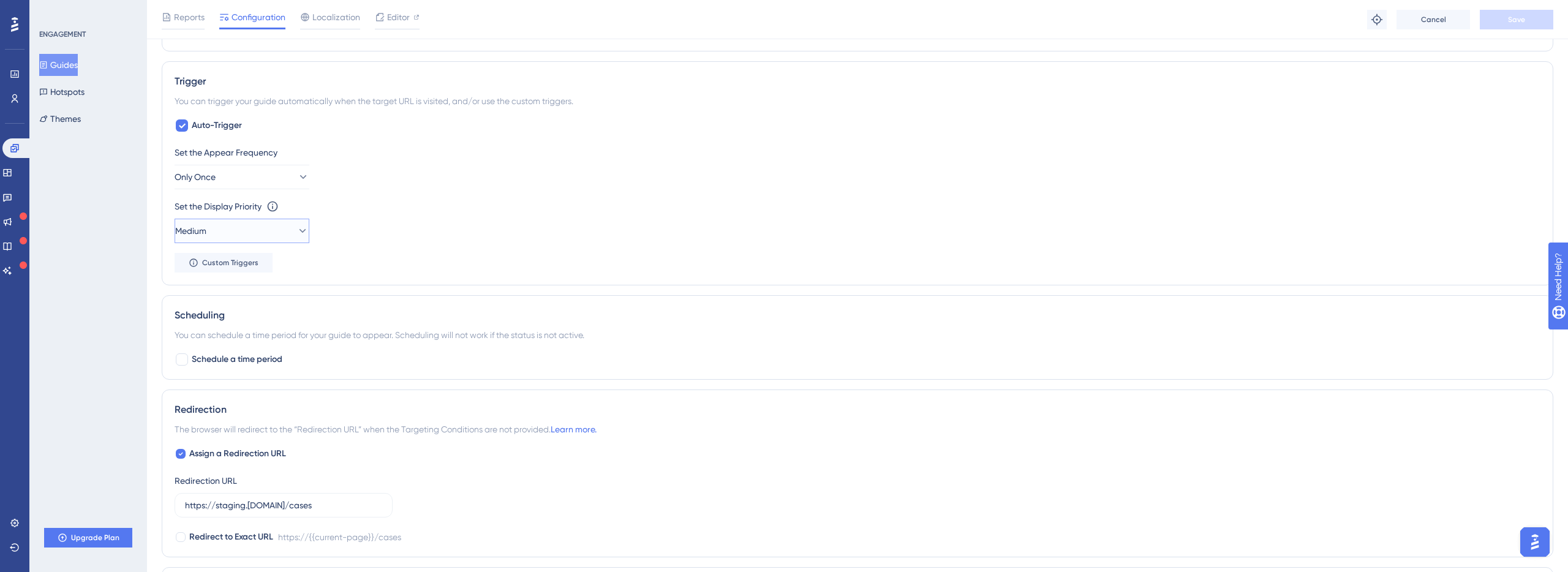 click 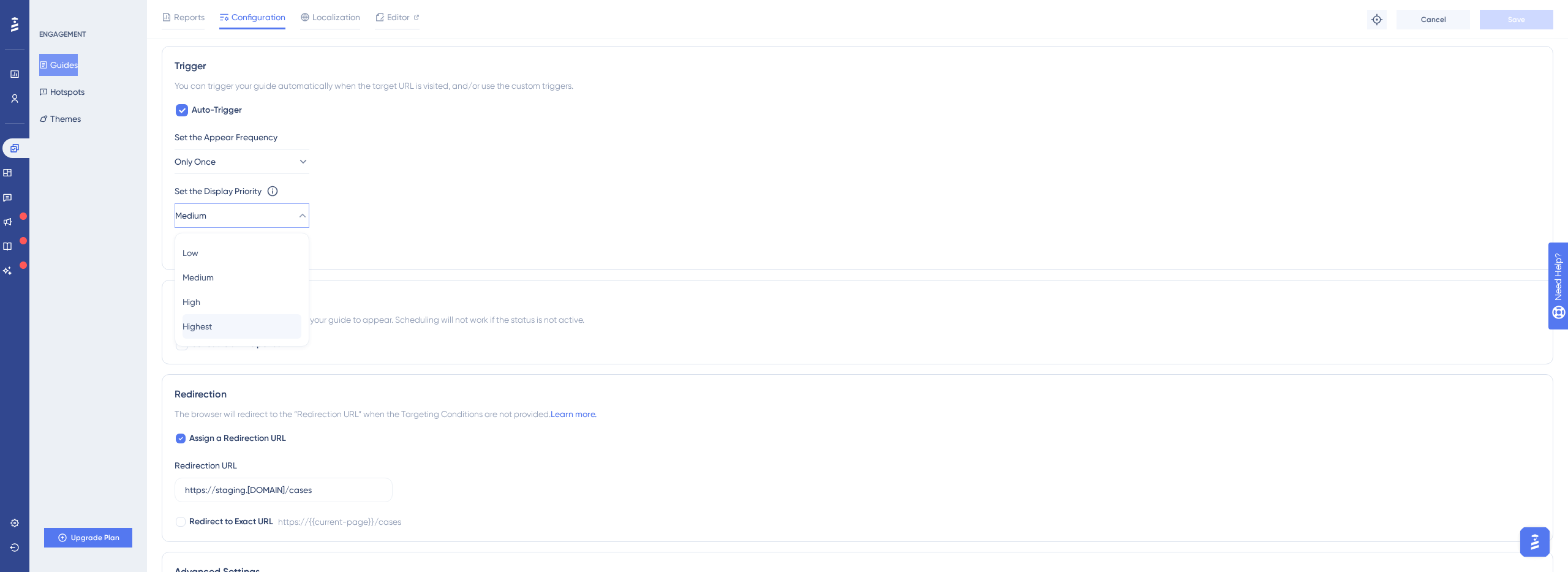 scroll, scrollTop: 536, scrollLeft: 0, axis: vertical 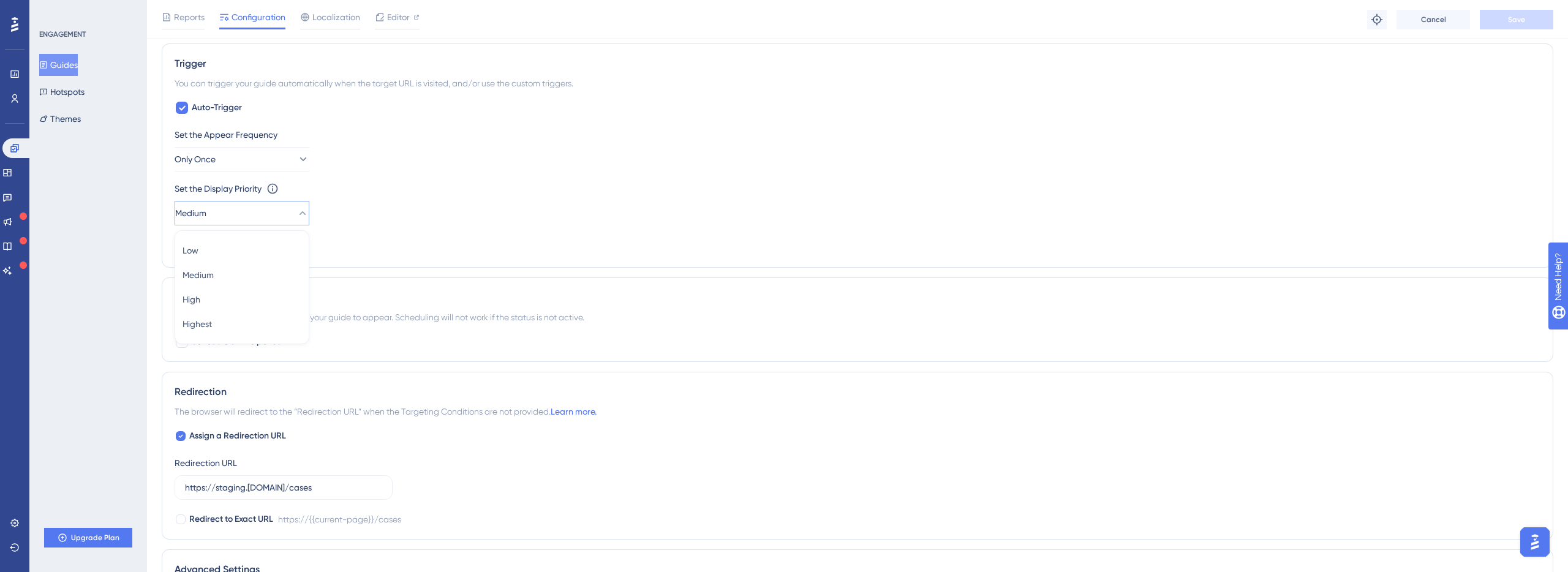 click 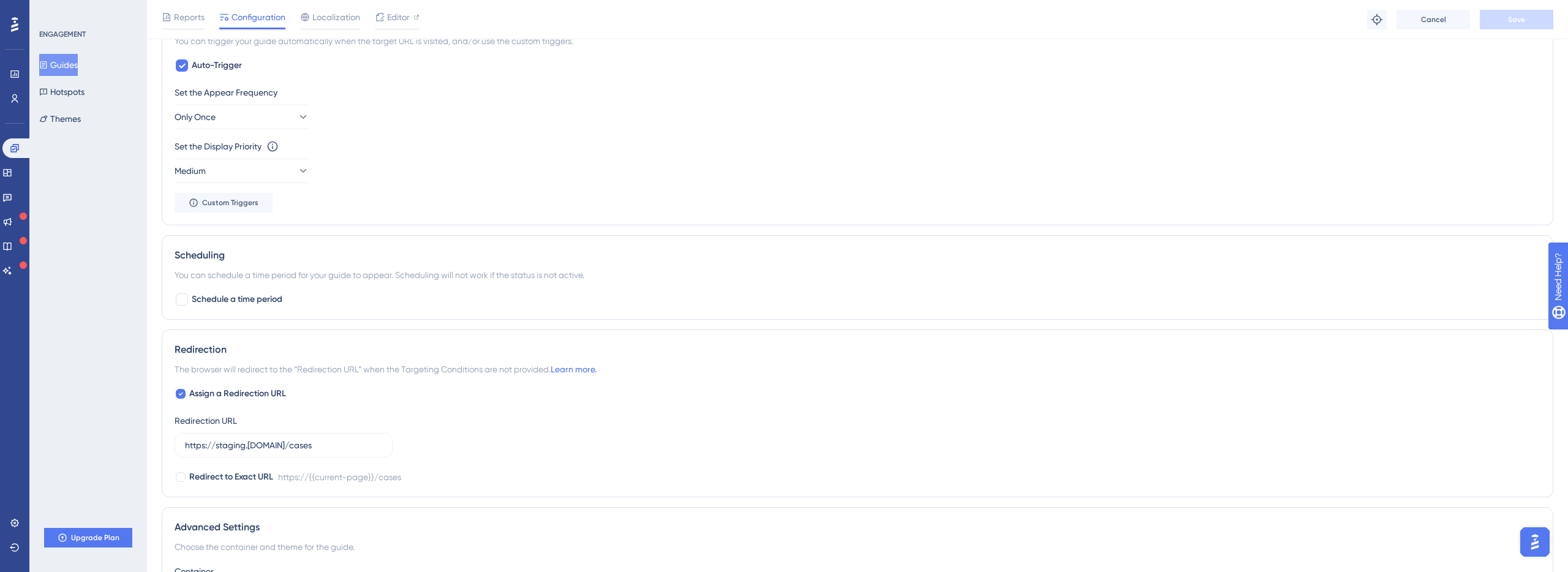 scroll, scrollTop: 573, scrollLeft: 0, axis: vertical 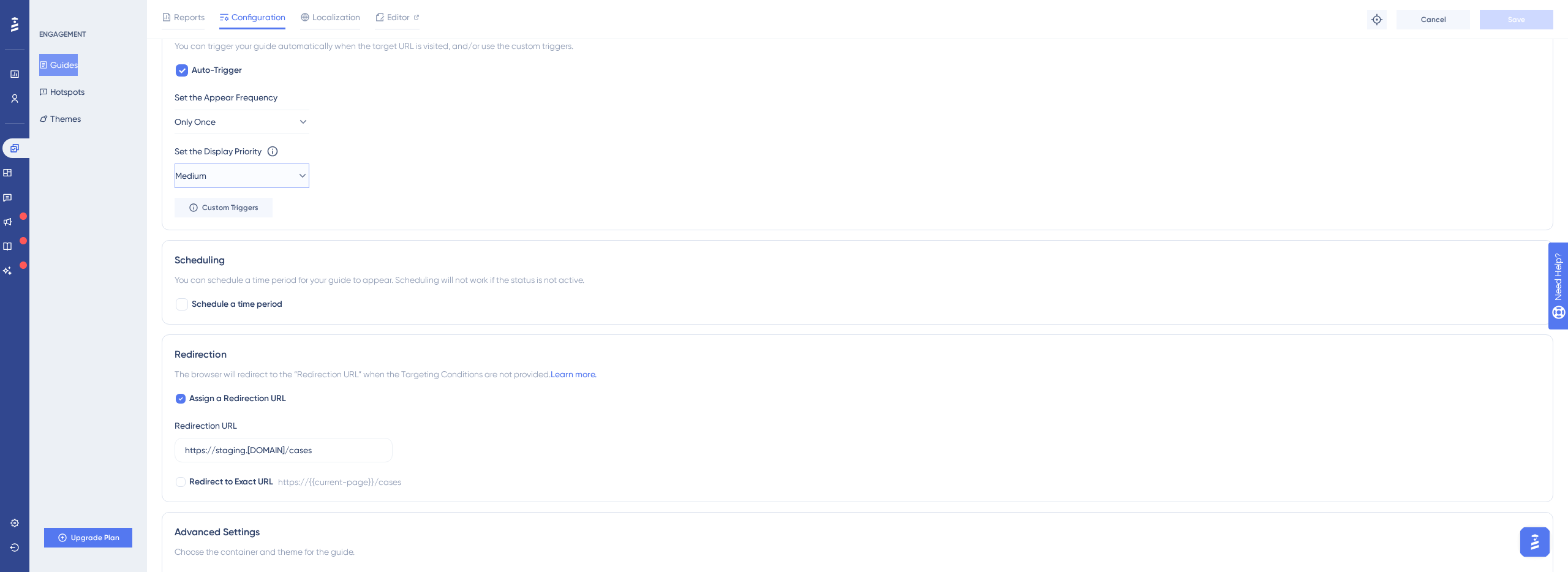 click on "Medium" at bounding box center [242, 176] 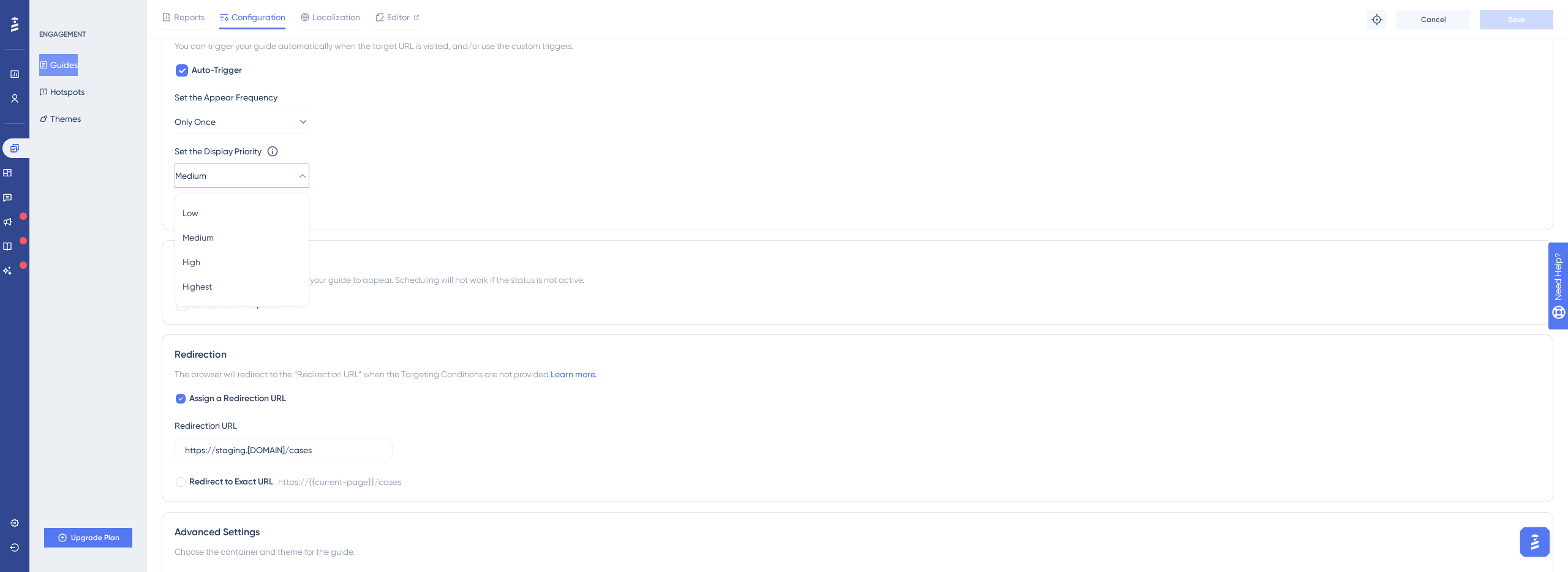 click on "Medium" at bounding box center [242, 176] 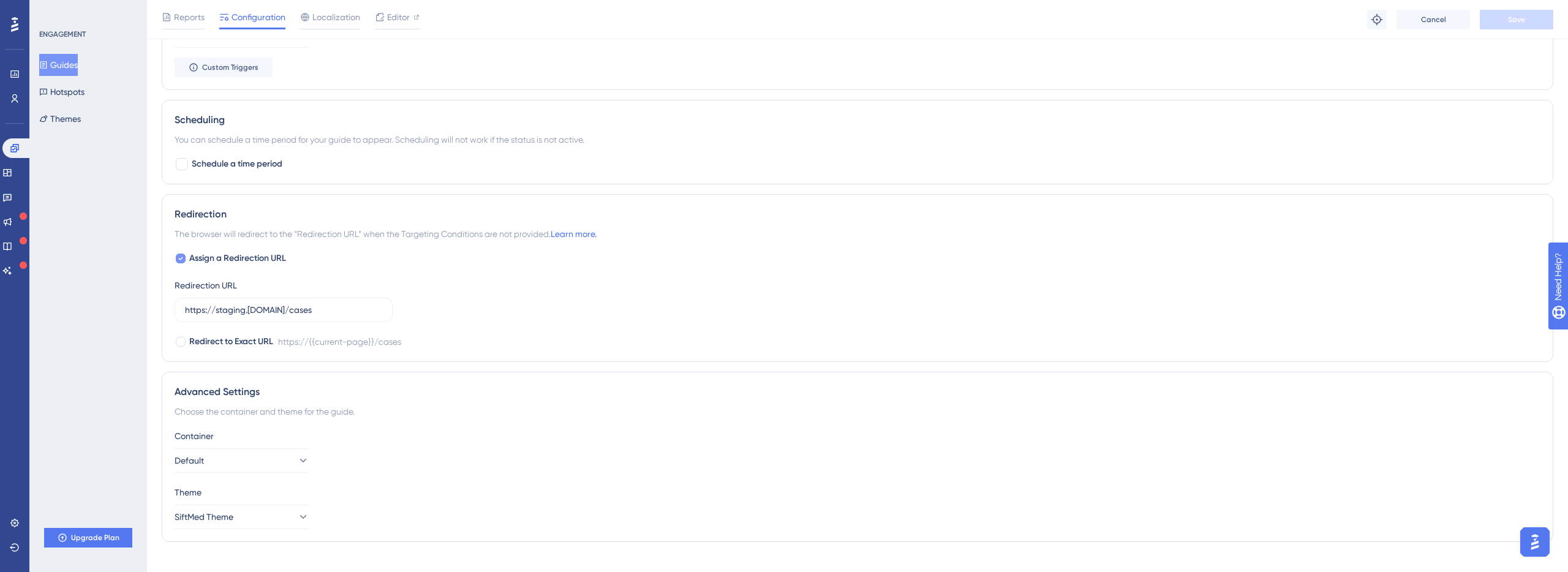 scroll, scrollTop: 732, scrollLeft: 0, axis: vertical 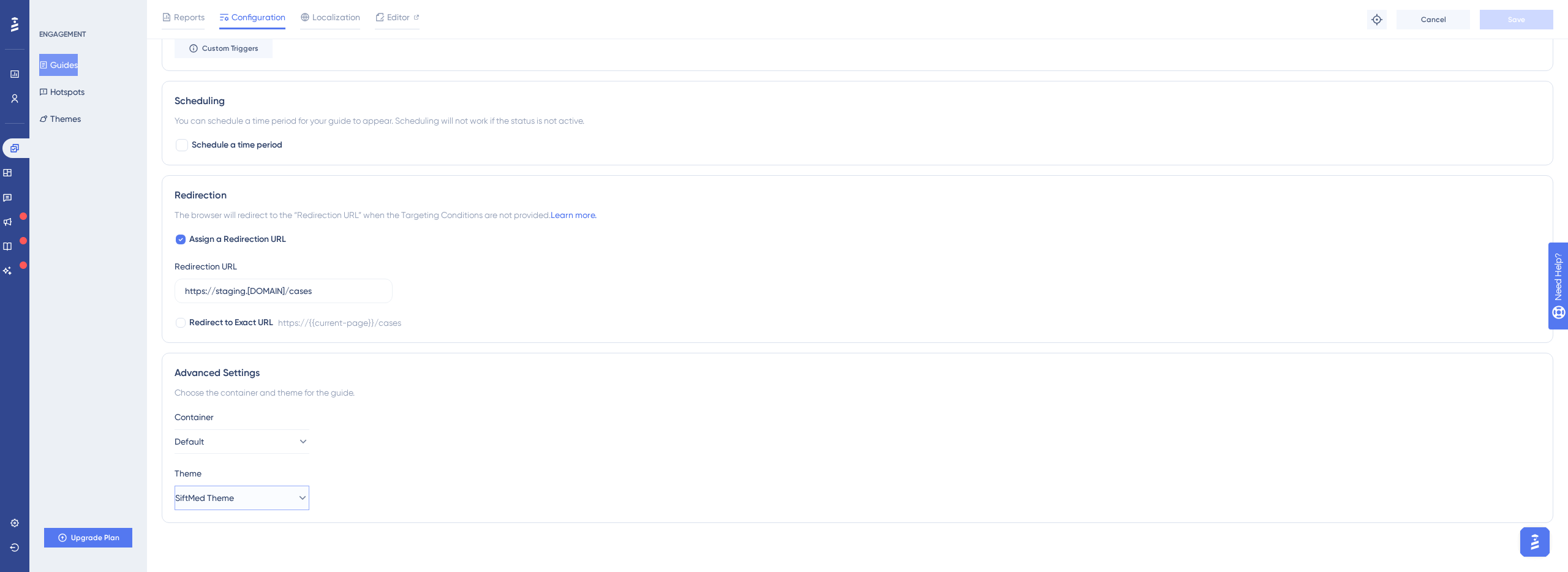 click 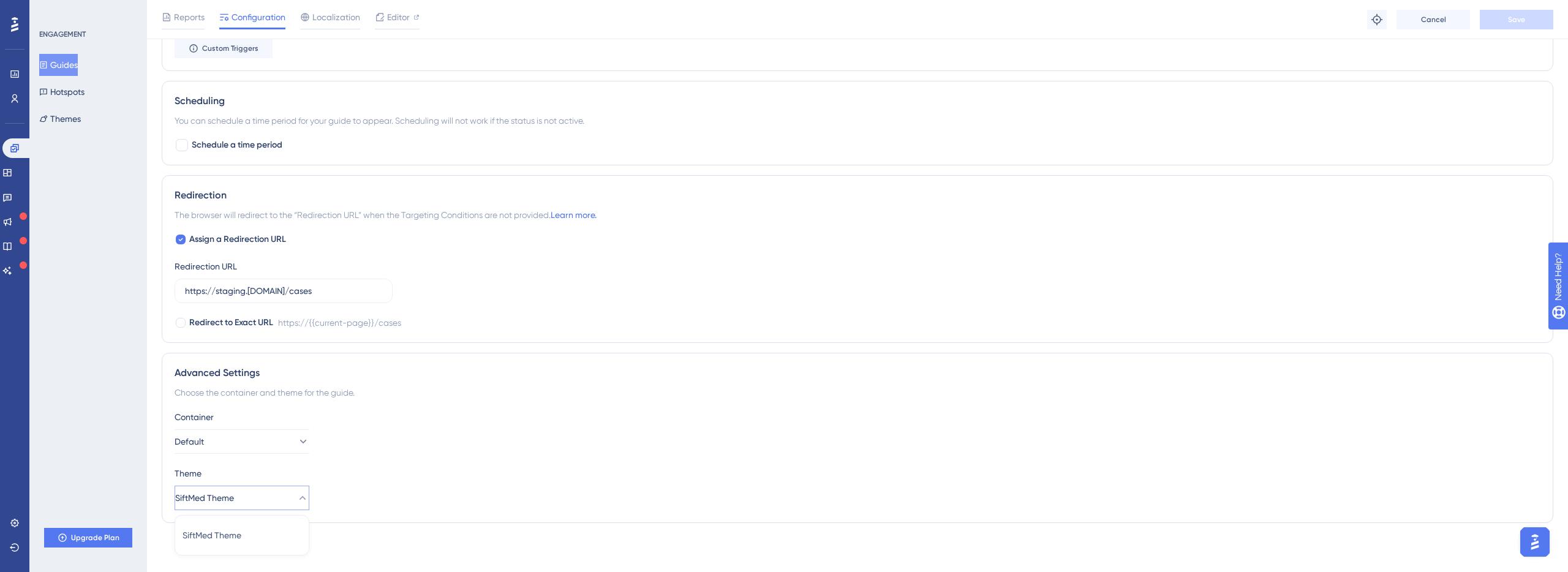 click 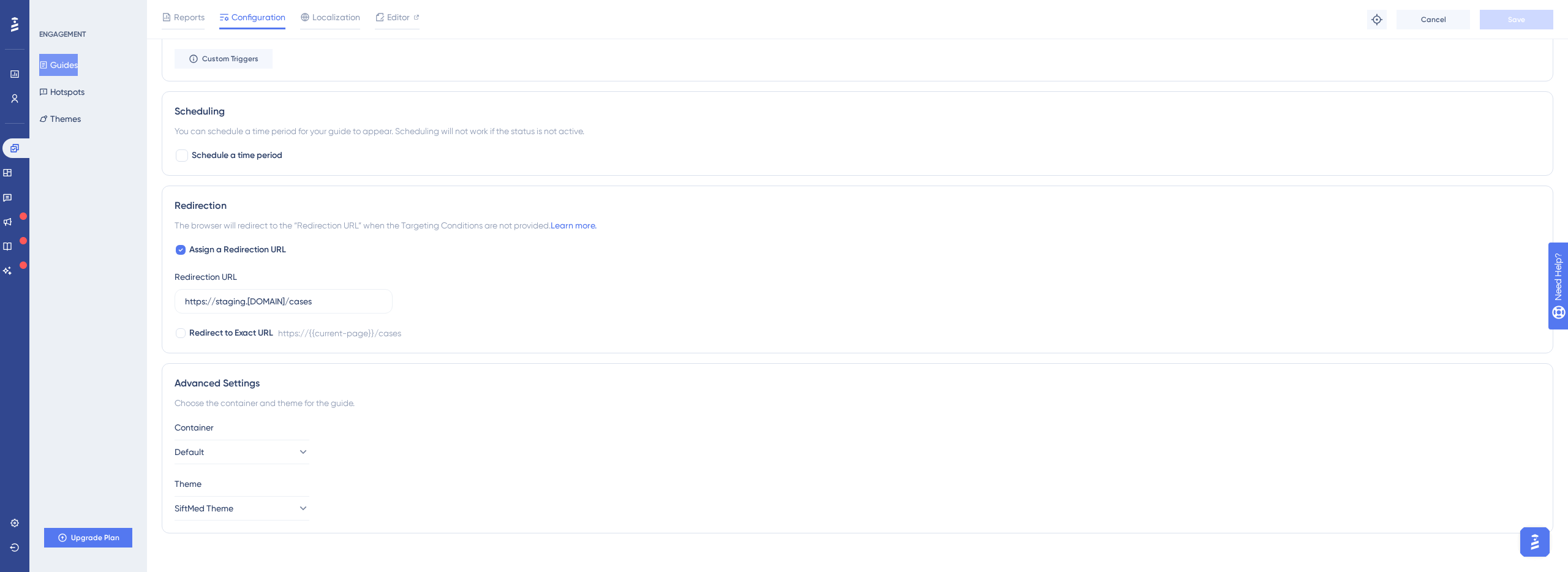 scroll, scrollTop: 727, scrollLeft: 0, axis: vertical 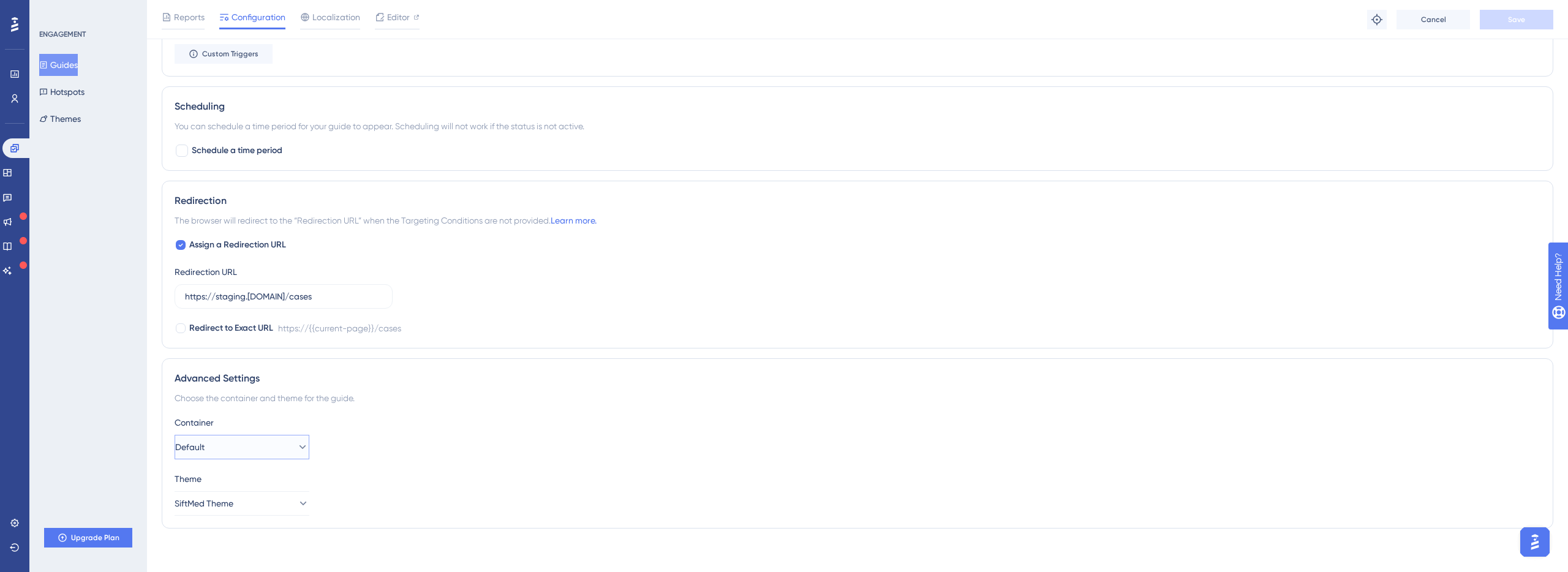 click on "Default" at bounding box center [242, 447] 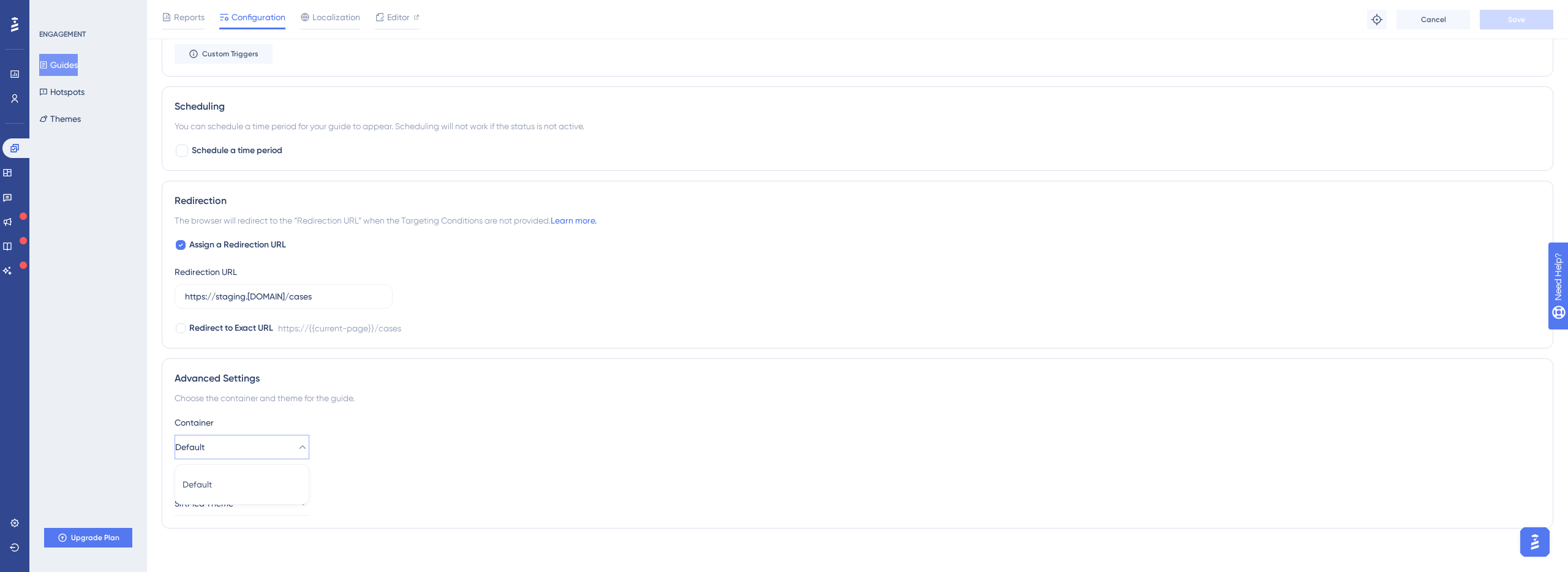 click 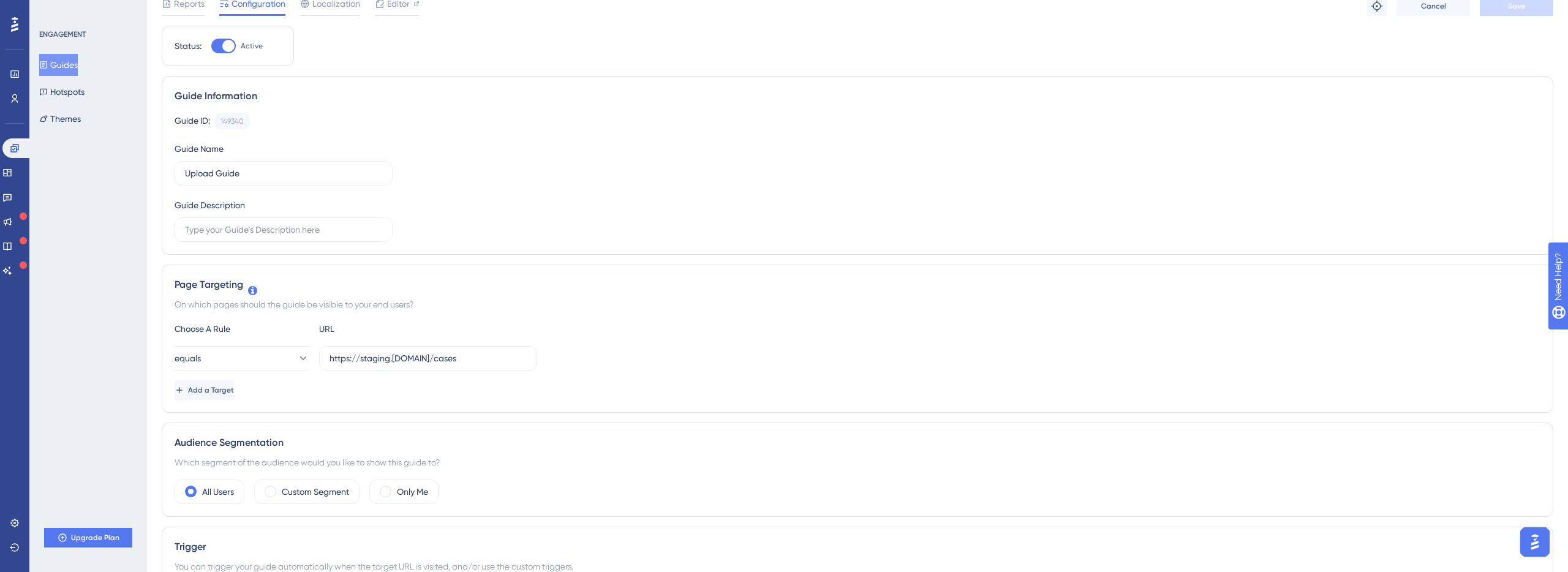 scroll, scrollTop: 0, scrollLeft: 0, axis: both 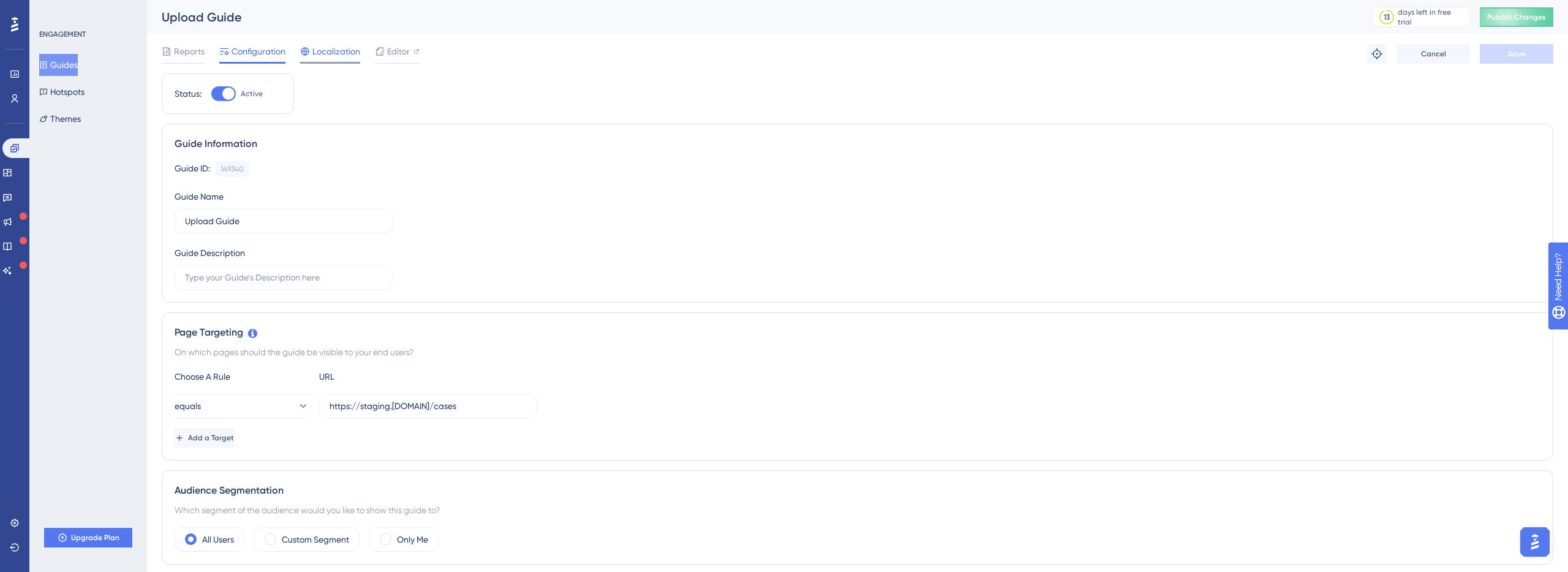 click on "Localization" at bounding box center (336, 51) 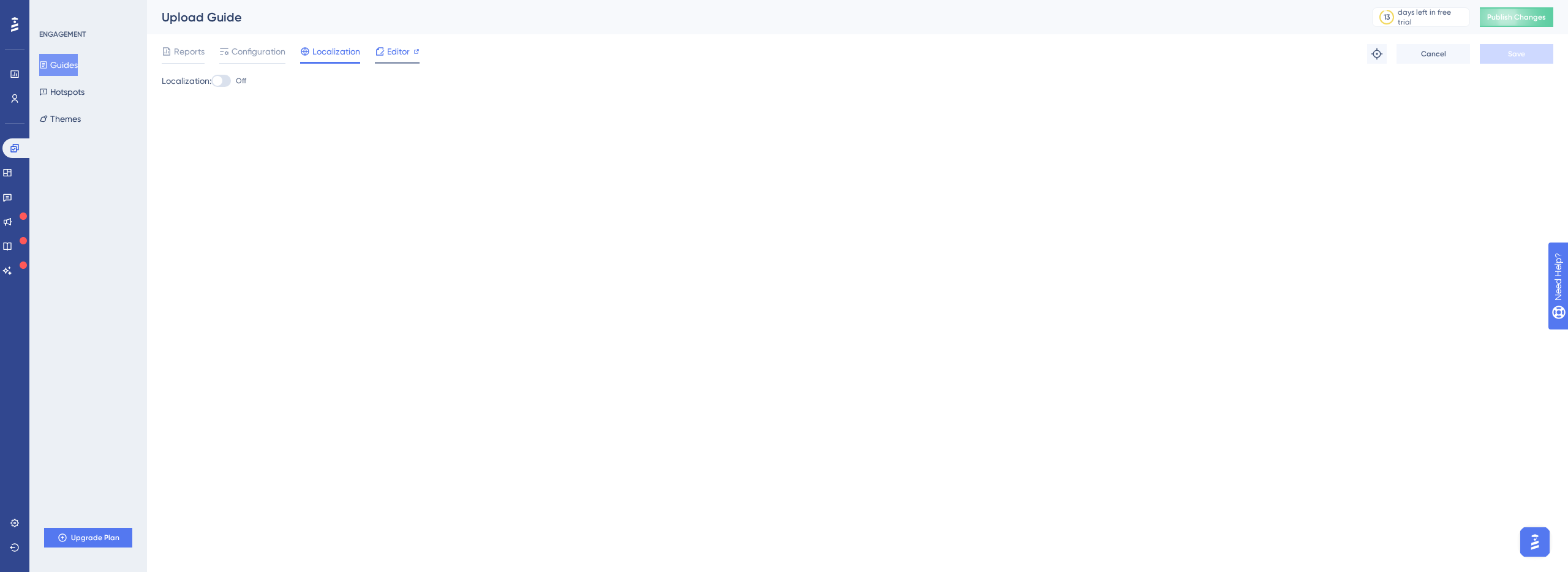 click on "Editor" at bounding box center [398, 51] 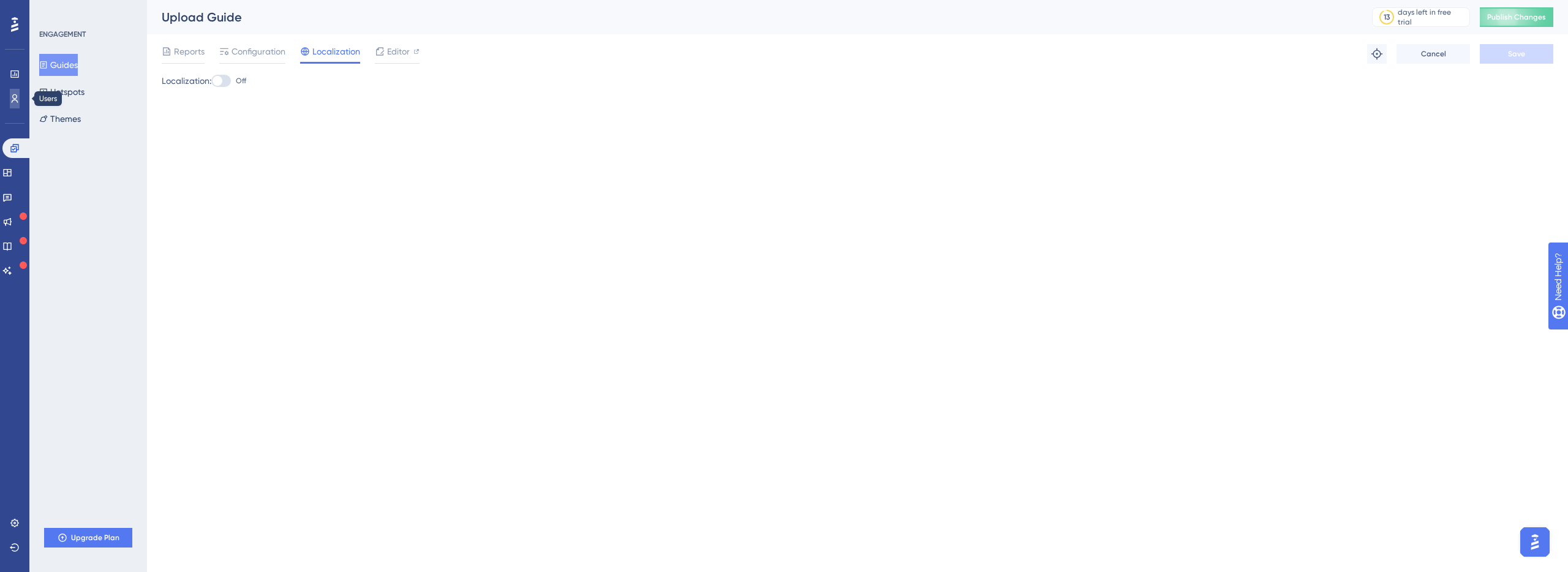 click 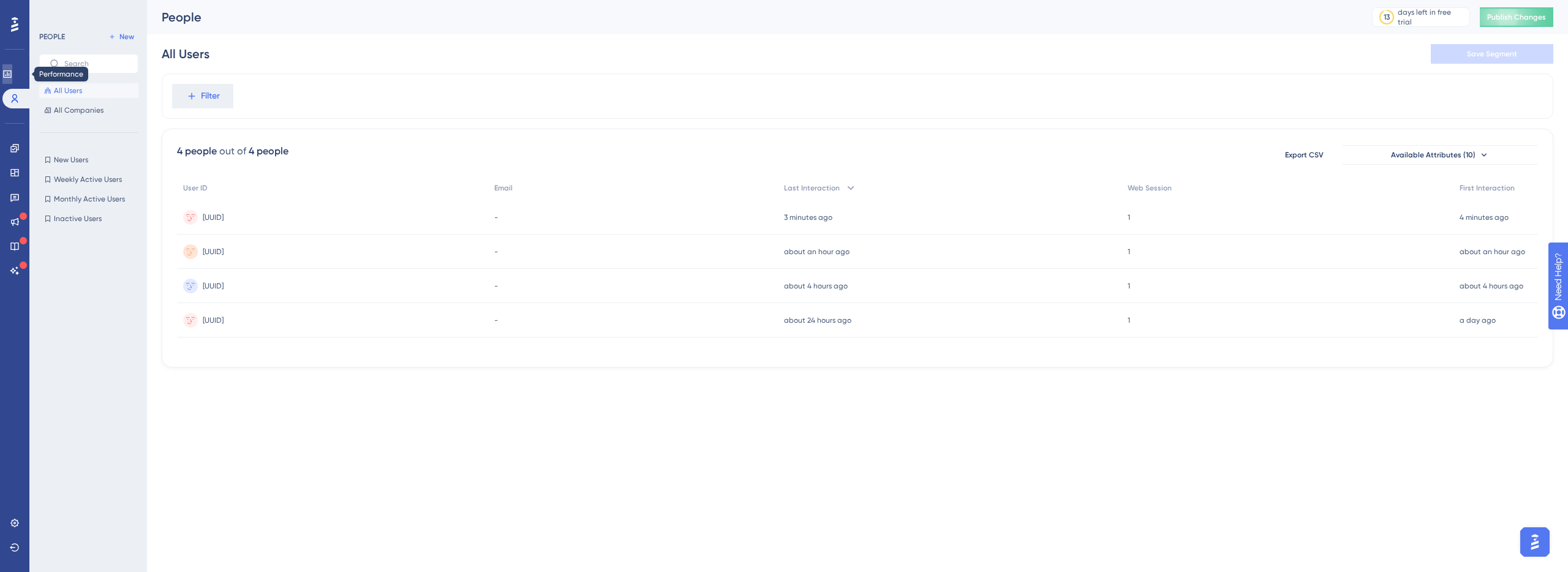 click 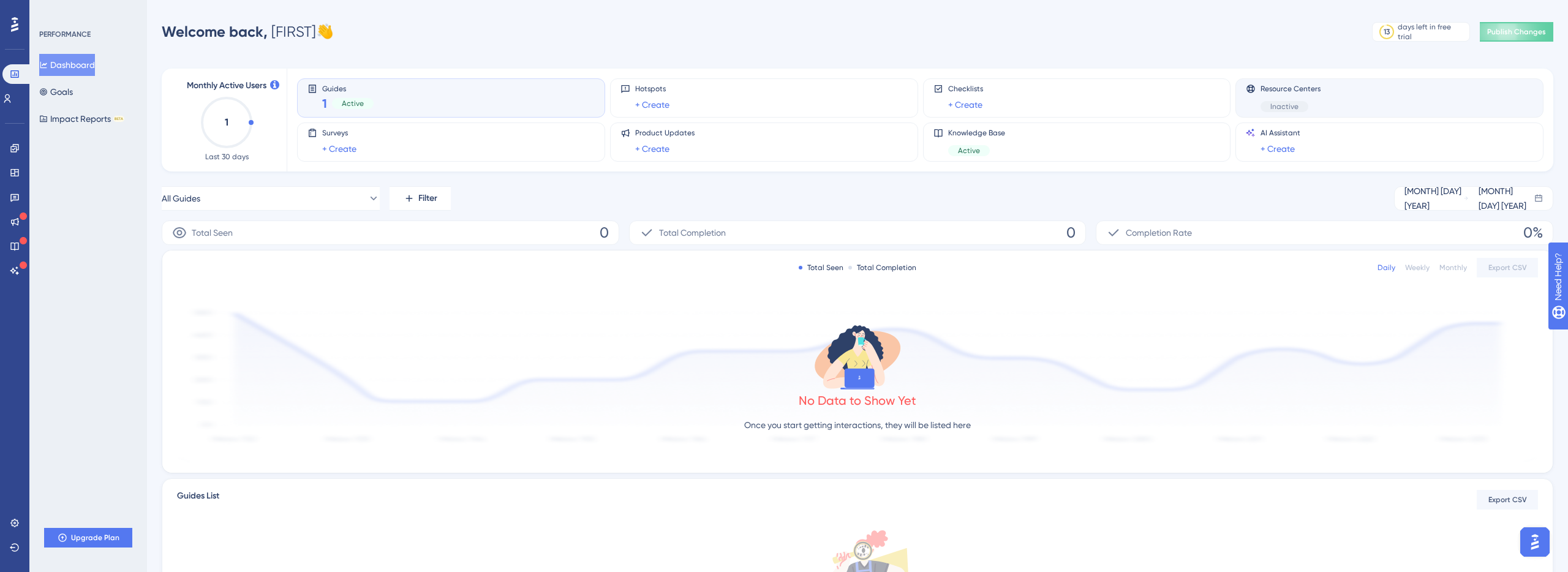 click on "Resource Centers Inactive" at bounding box center (1389, 98) 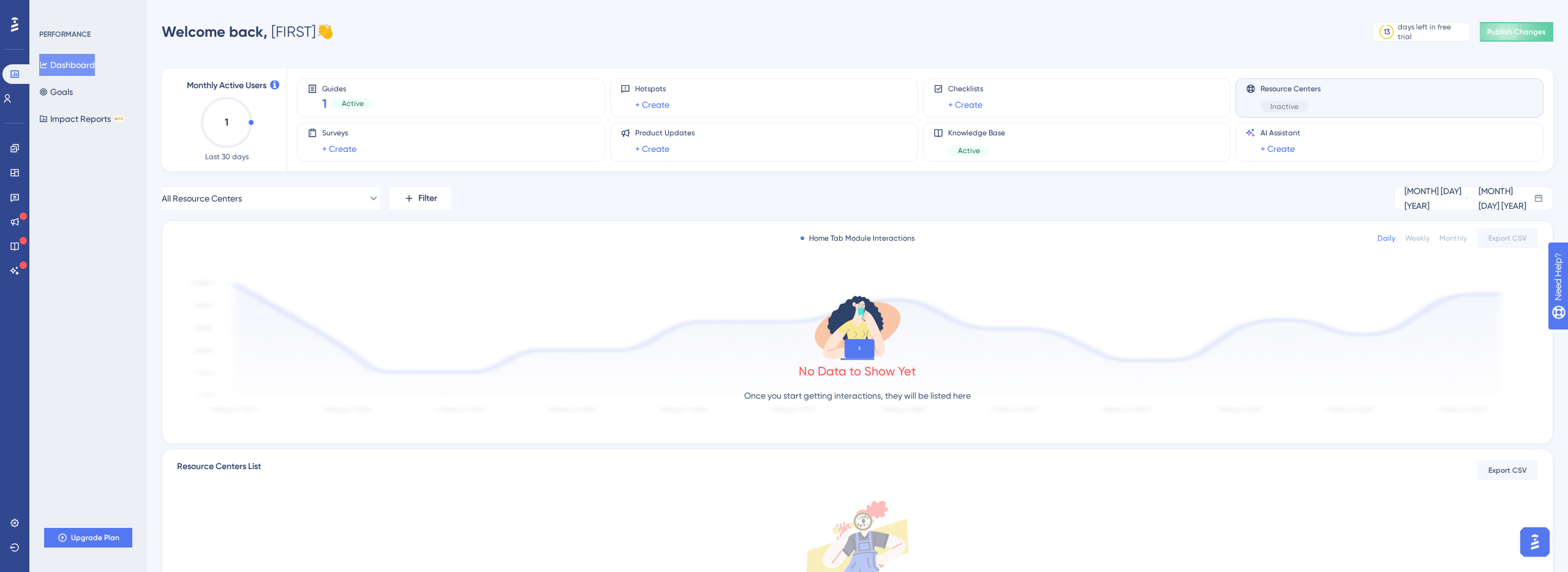 click on "Resource Centers" at bounding box center [1291, 89] 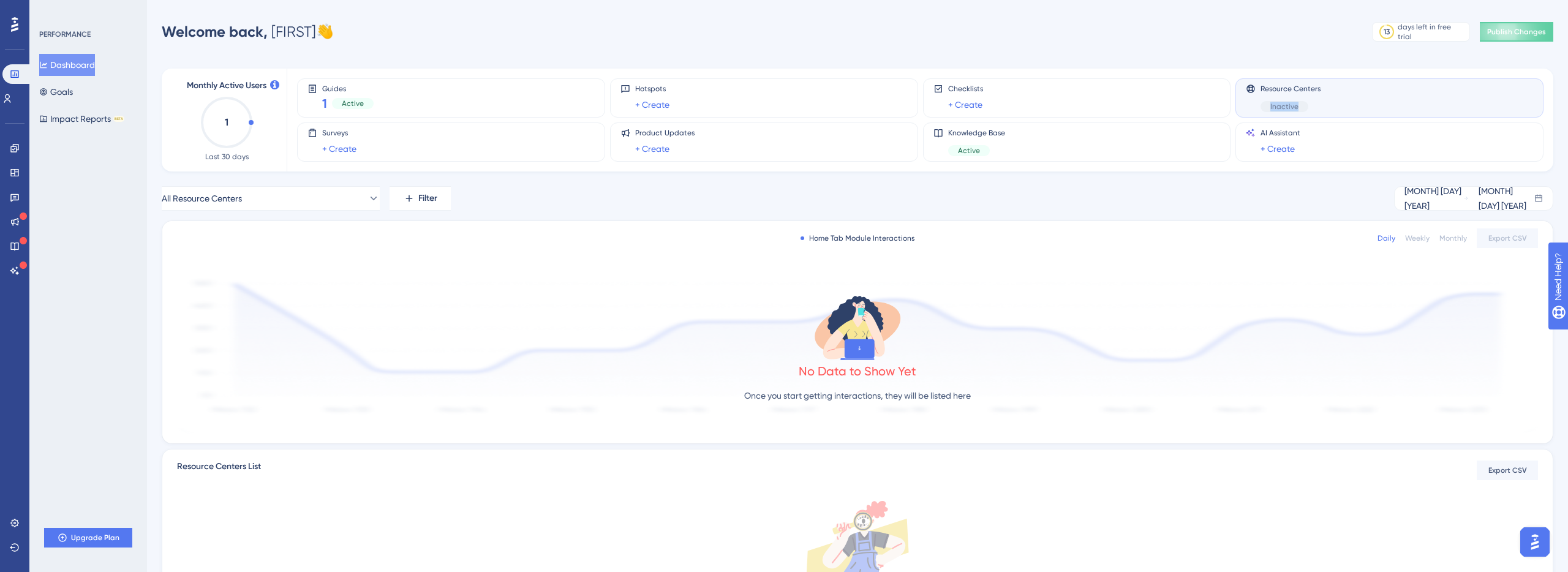 click on "Inactive" at bounding box center [1284, 107] 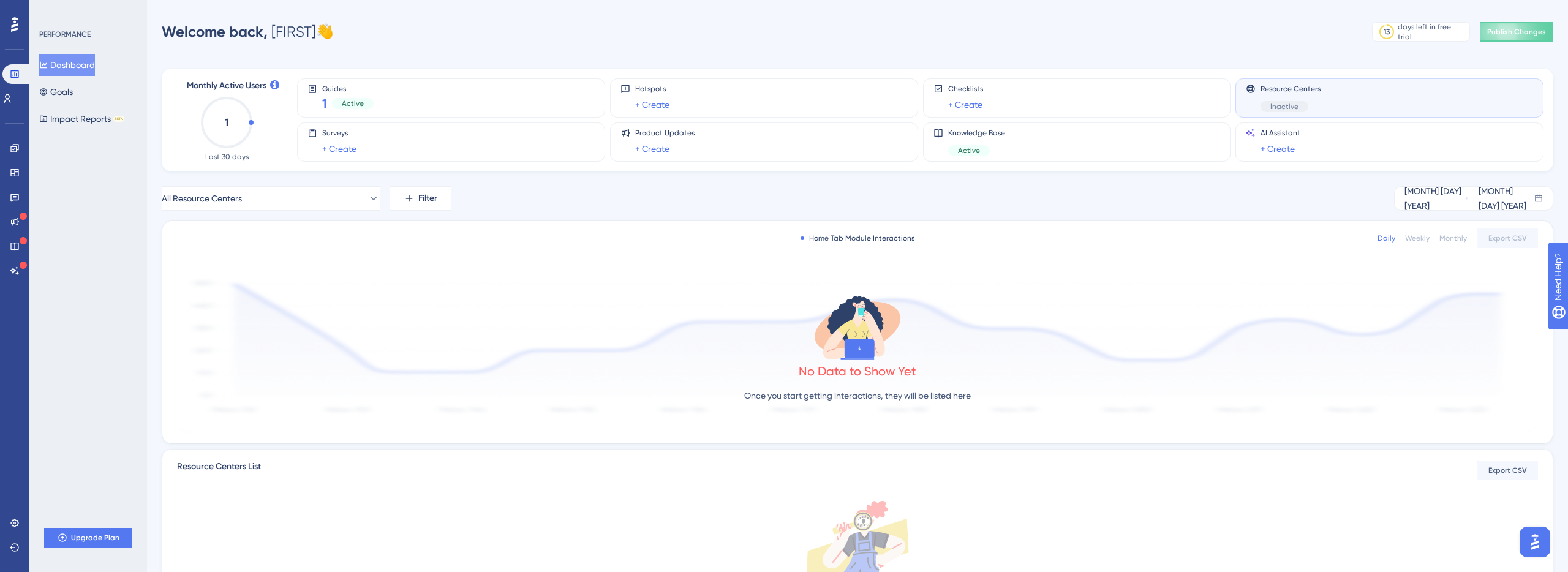 click on "Inactive" at bounding box center (1284, 107) 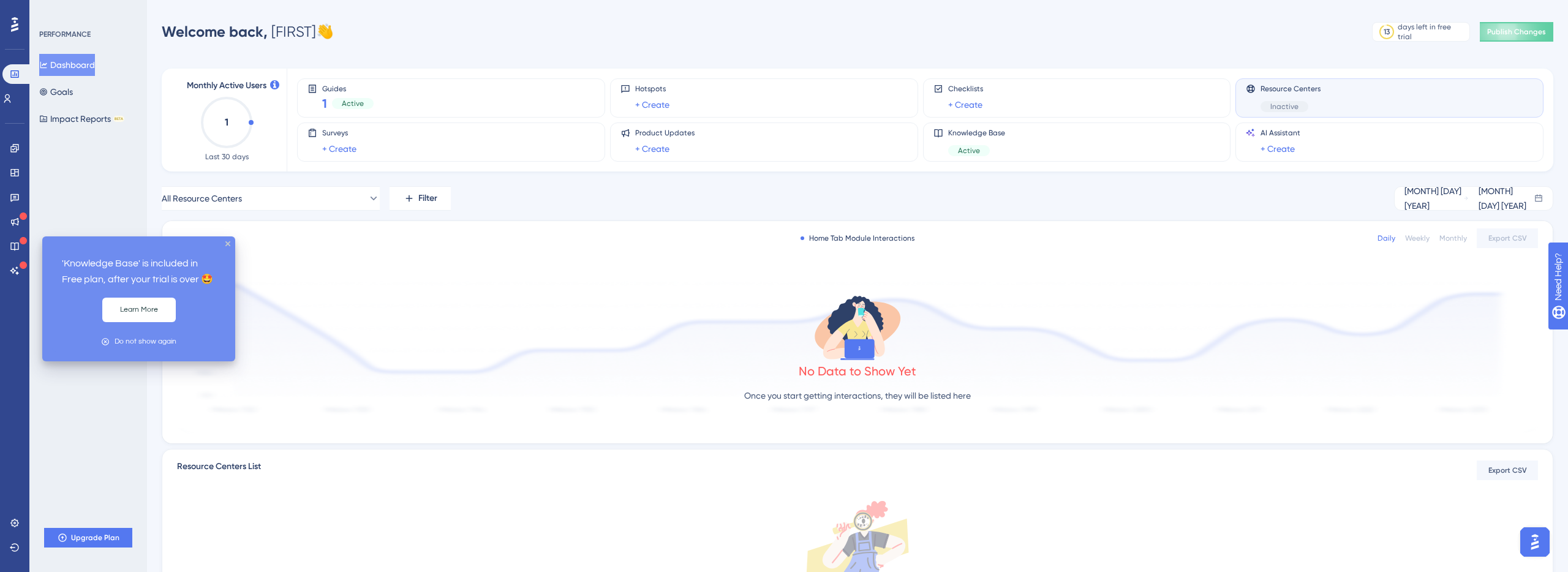 click at bounding box center [23, 241] 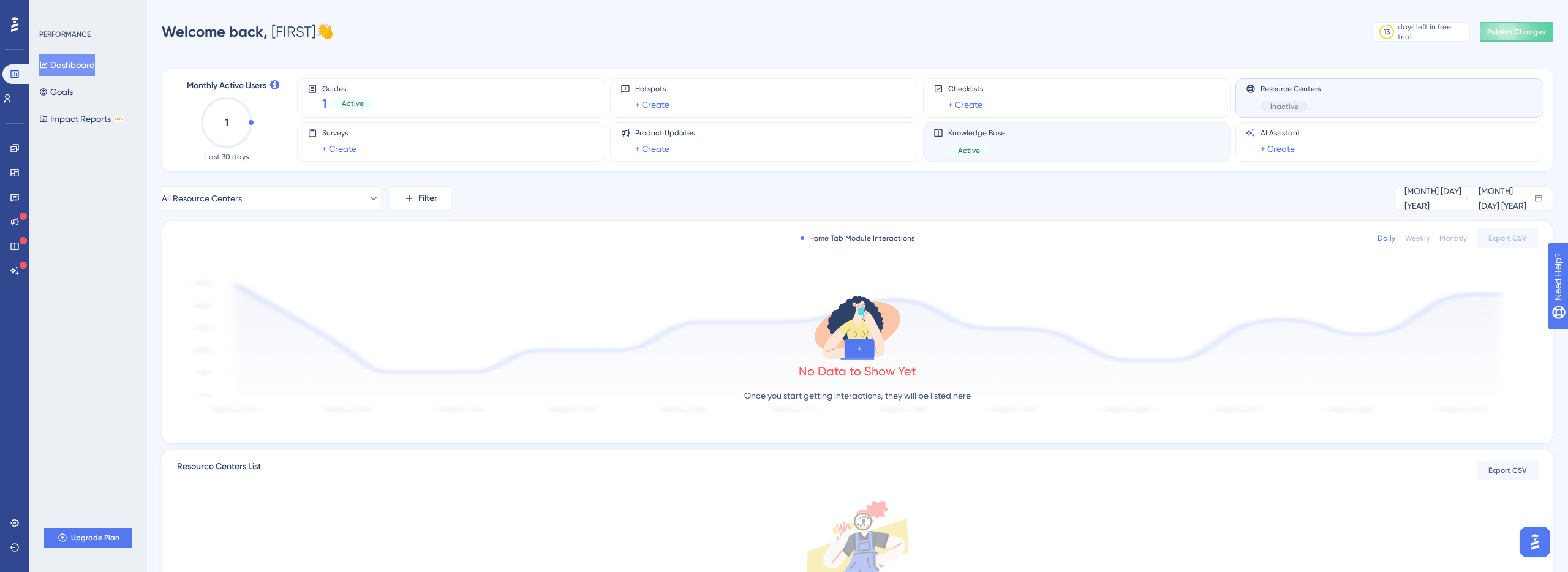 click on "Knowledge Base" at bounding box center [976, 133] 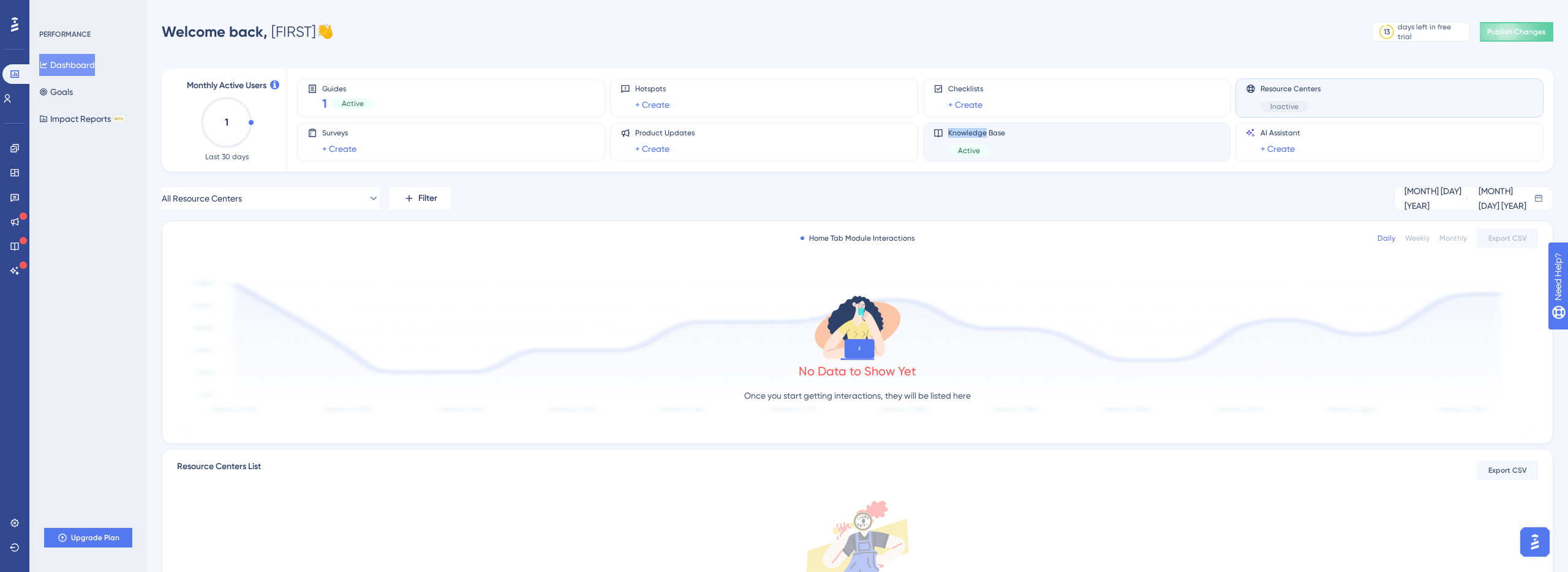 click on "Knowledge Base" at bounding box center (976, 133) 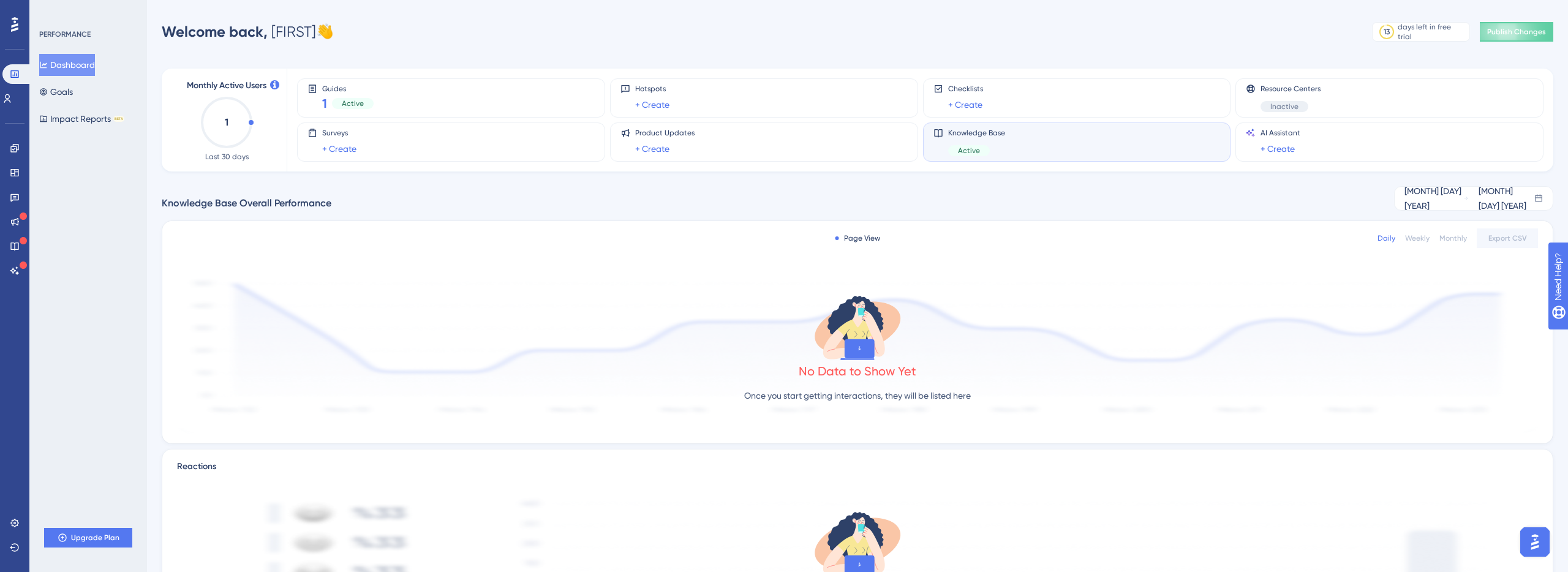 click on "Knowledge Base Active" at bounding box center (976, 142) 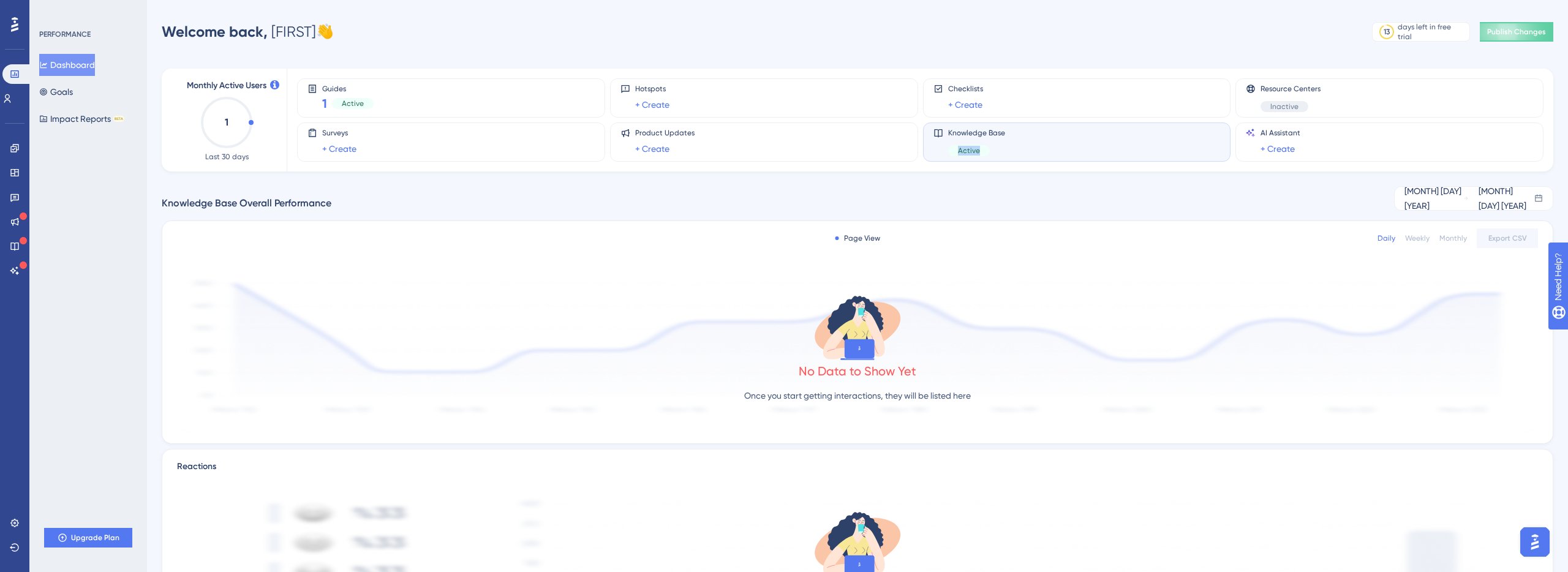 click on "Active" at bounding box center [969, 151] 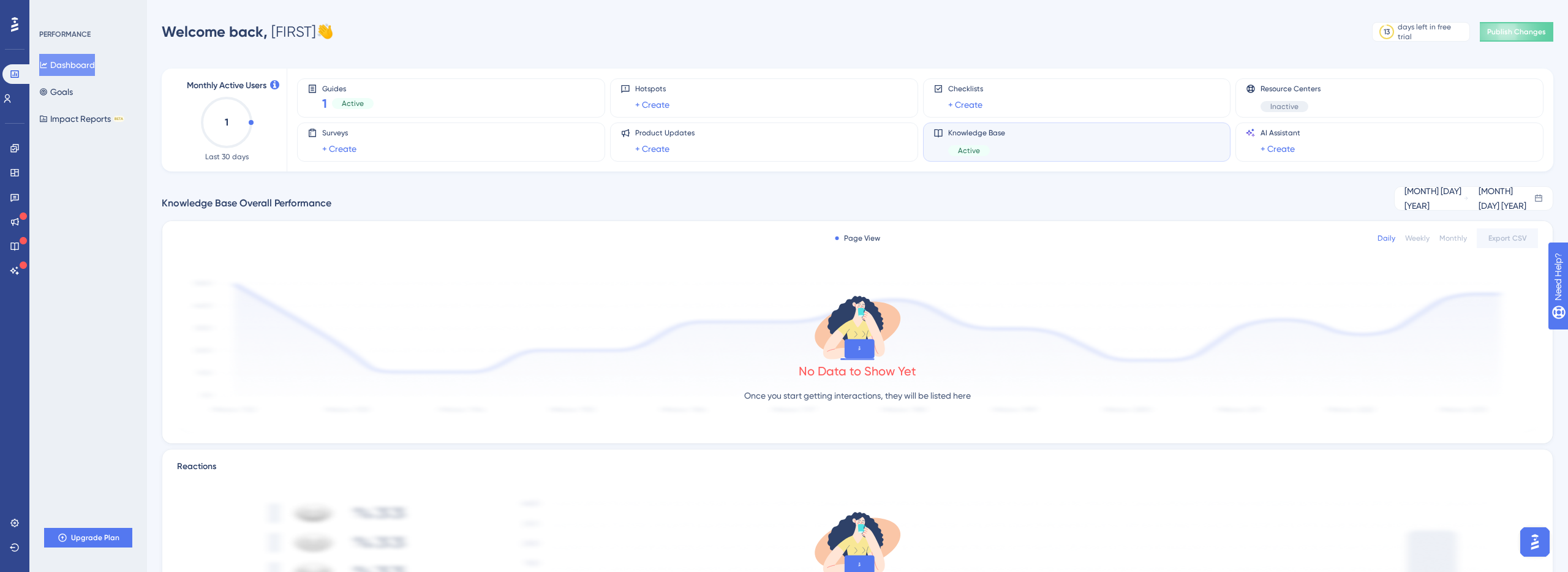 click on "Knowledge Base Active" at bounding box center [976, 142] 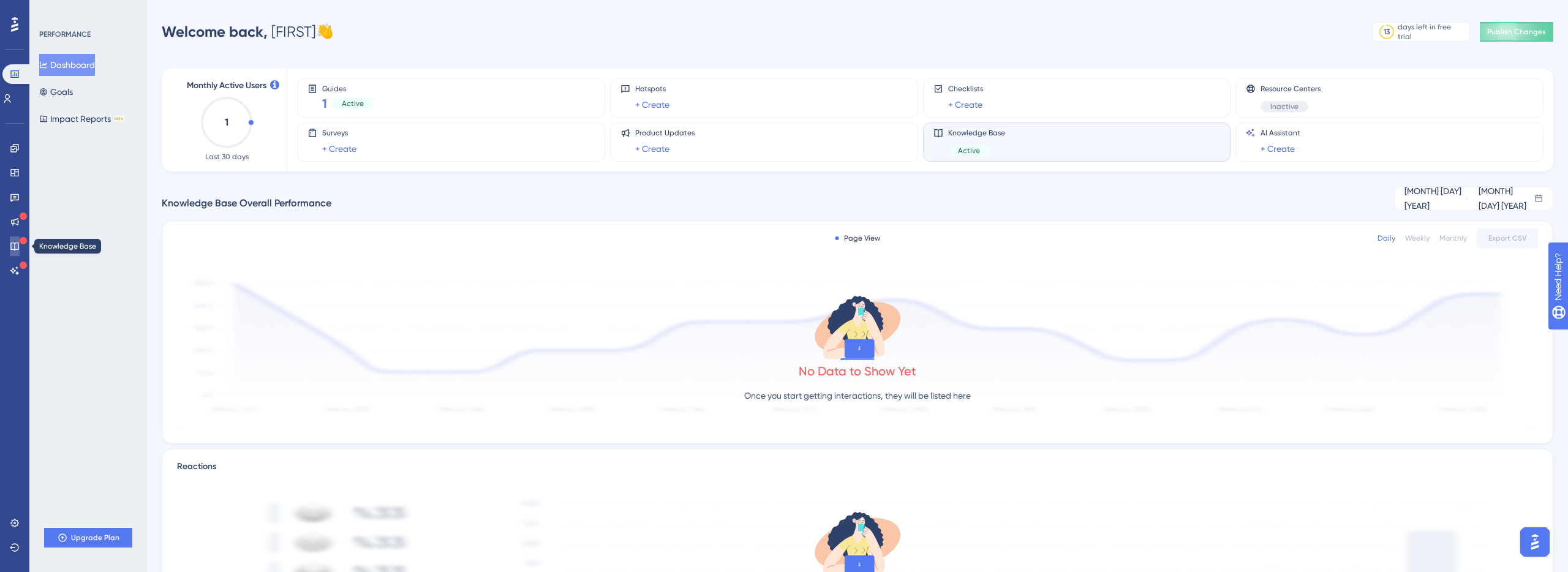 click 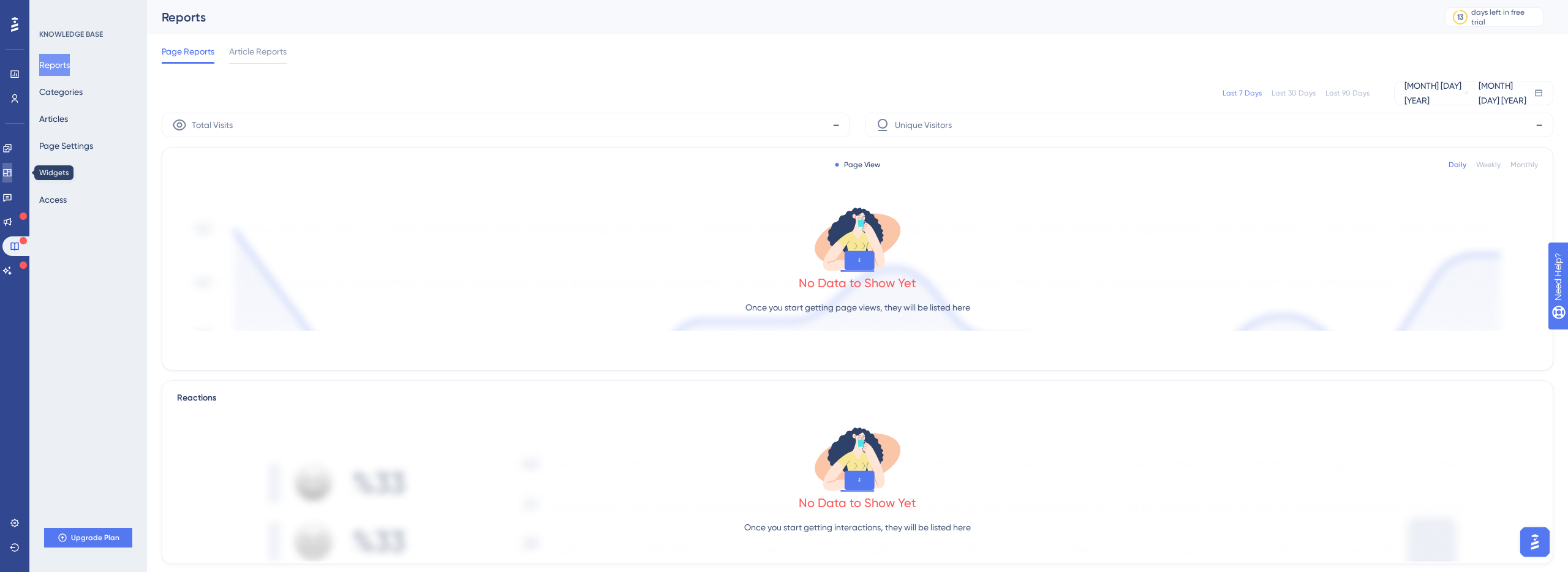 click 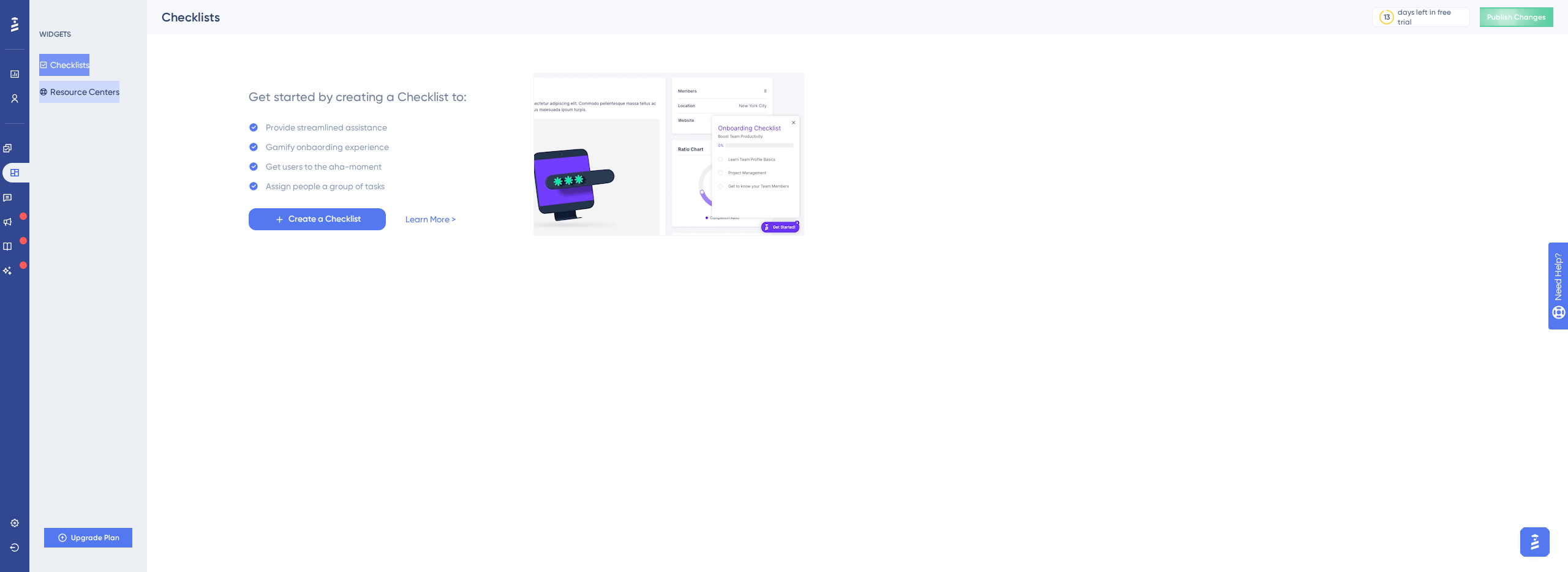 click on "Resource Centers" at bounding box center [79, 92] 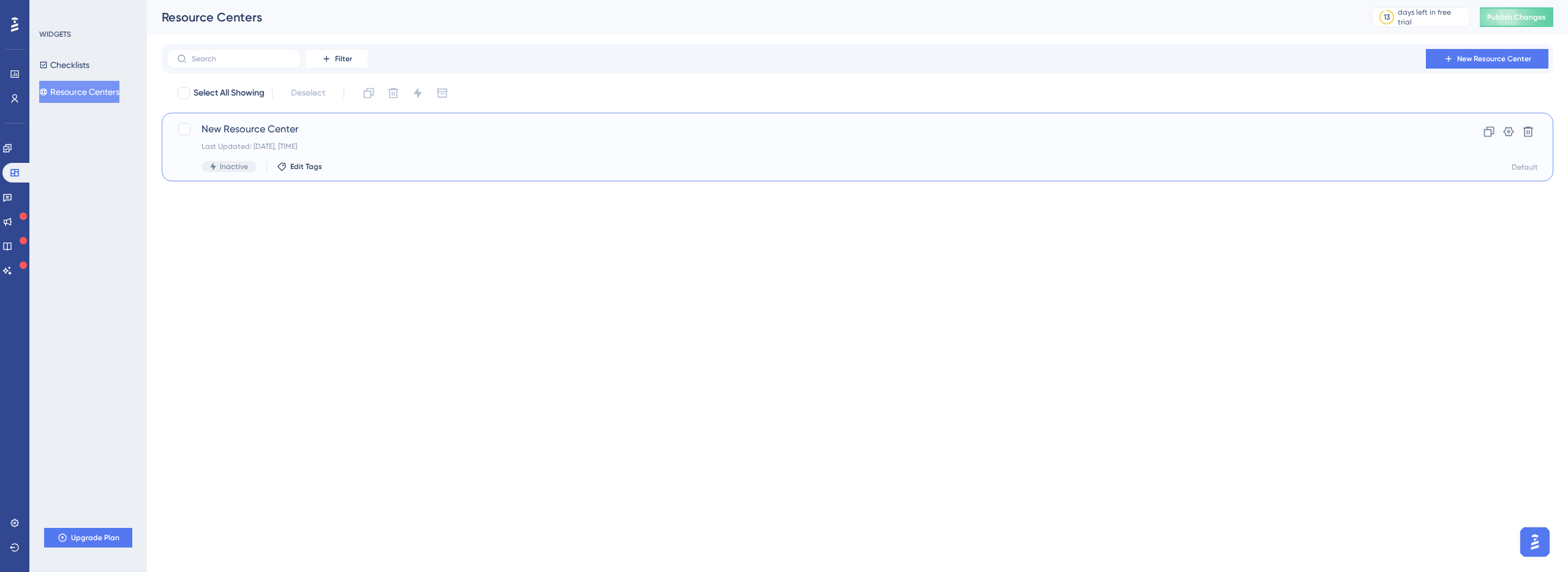 click on "New Resource Center" at bounding box center (809, 129) 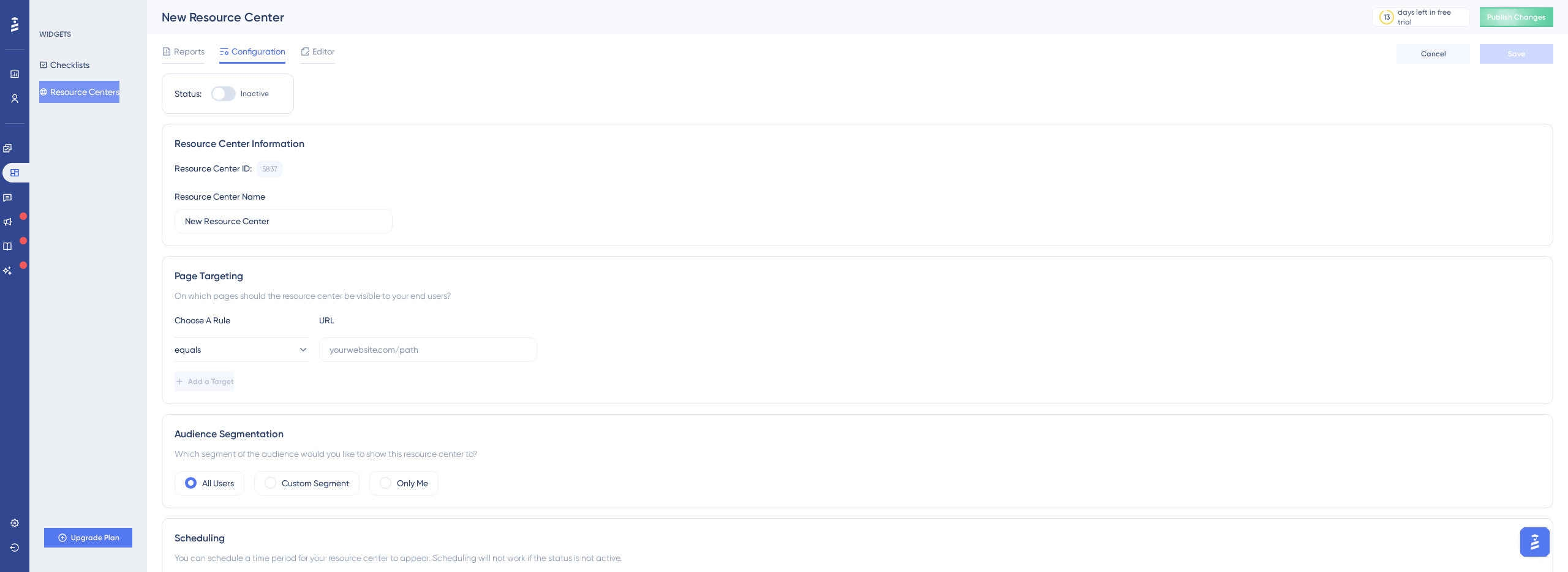 click at bounding box center (224, 94) 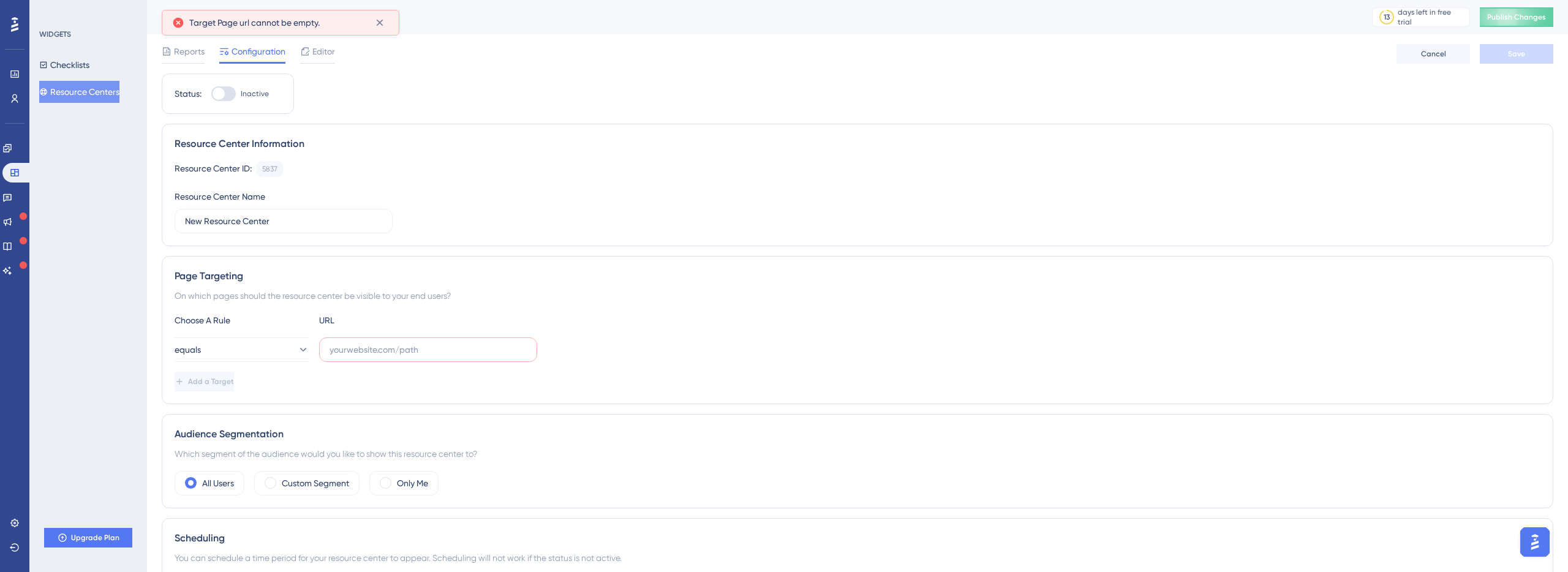 scroll, scrollTop: 64, scrollLeft: 0, axis: vertical 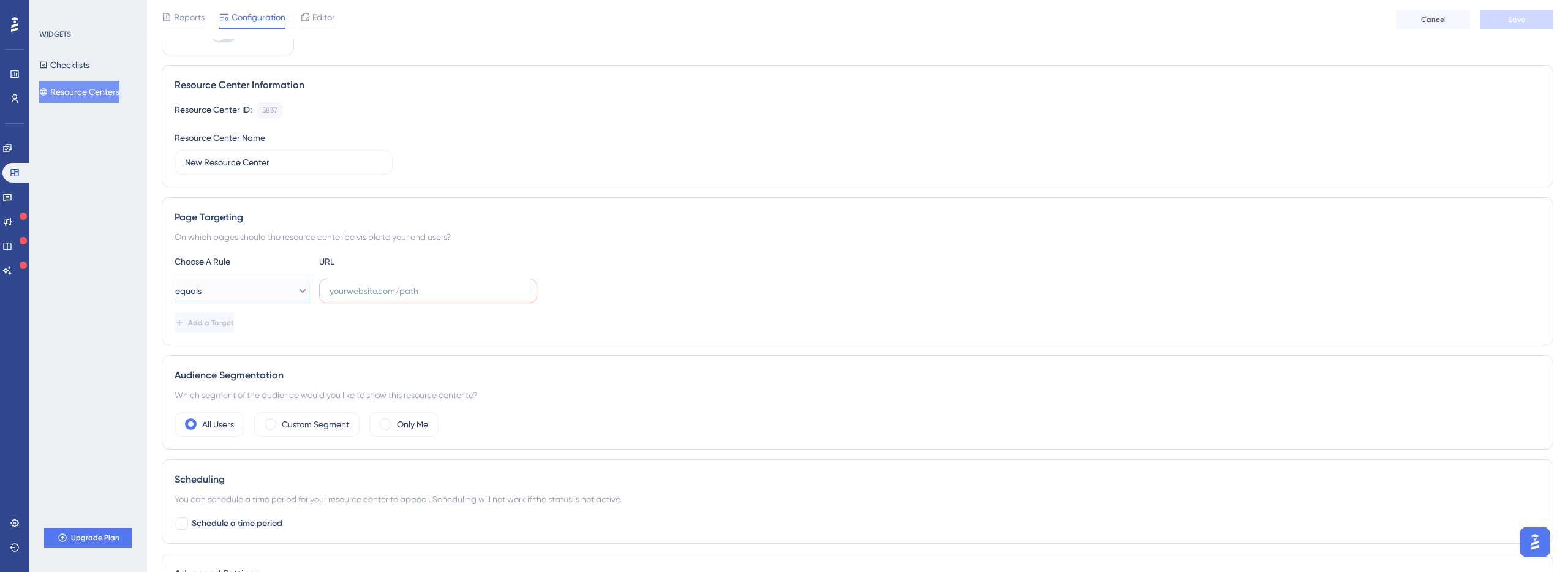 click 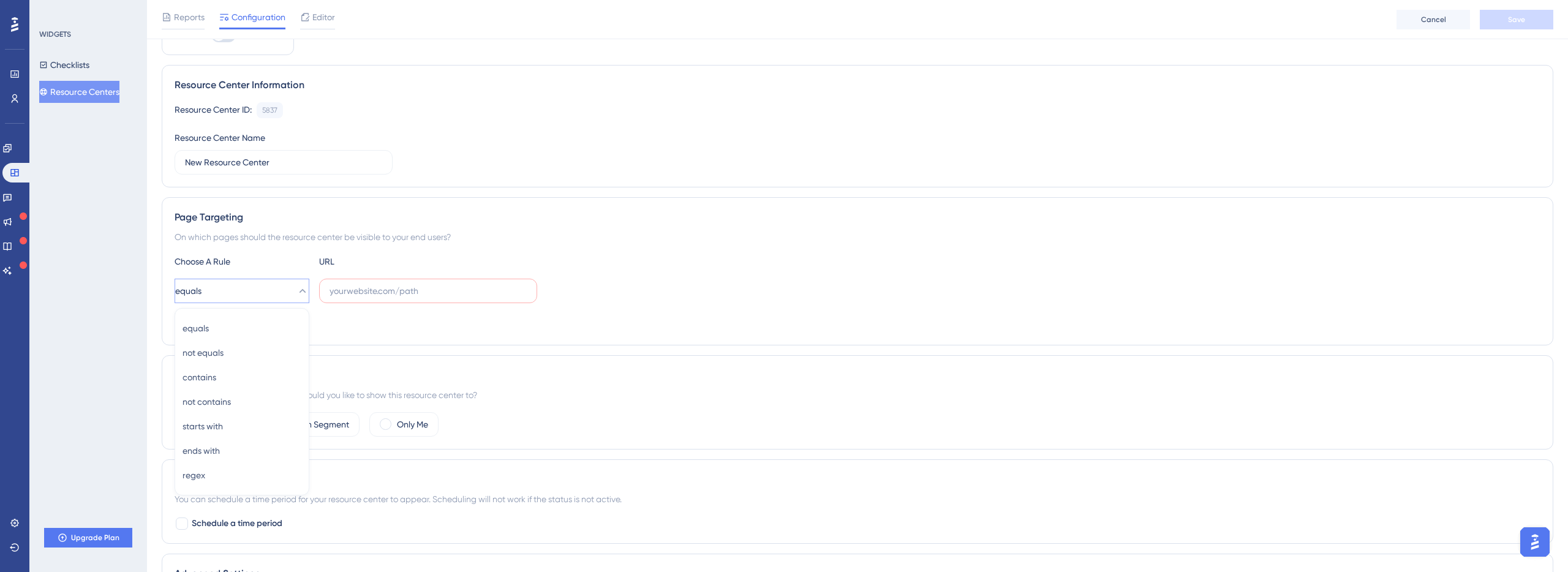 scroll, scrollTop: 178, scrollLeft: 0, axis: vertical 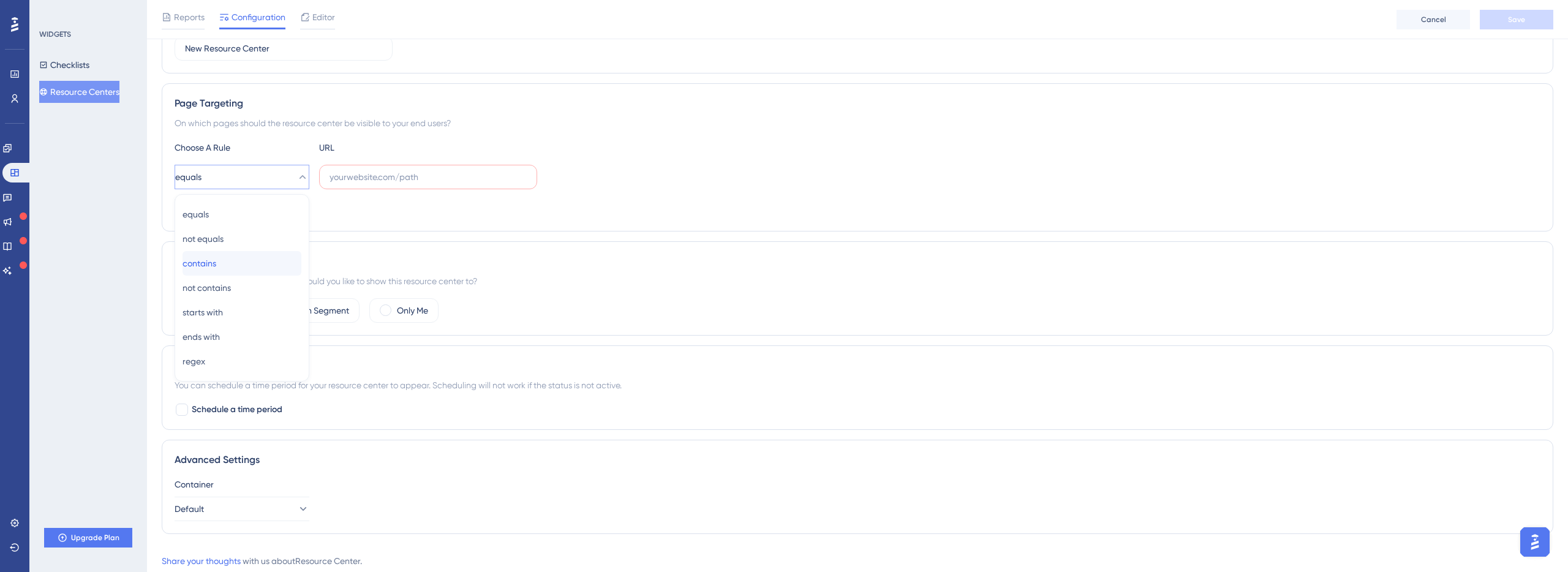 click on "contains contains" at bounding box center [242, 263] 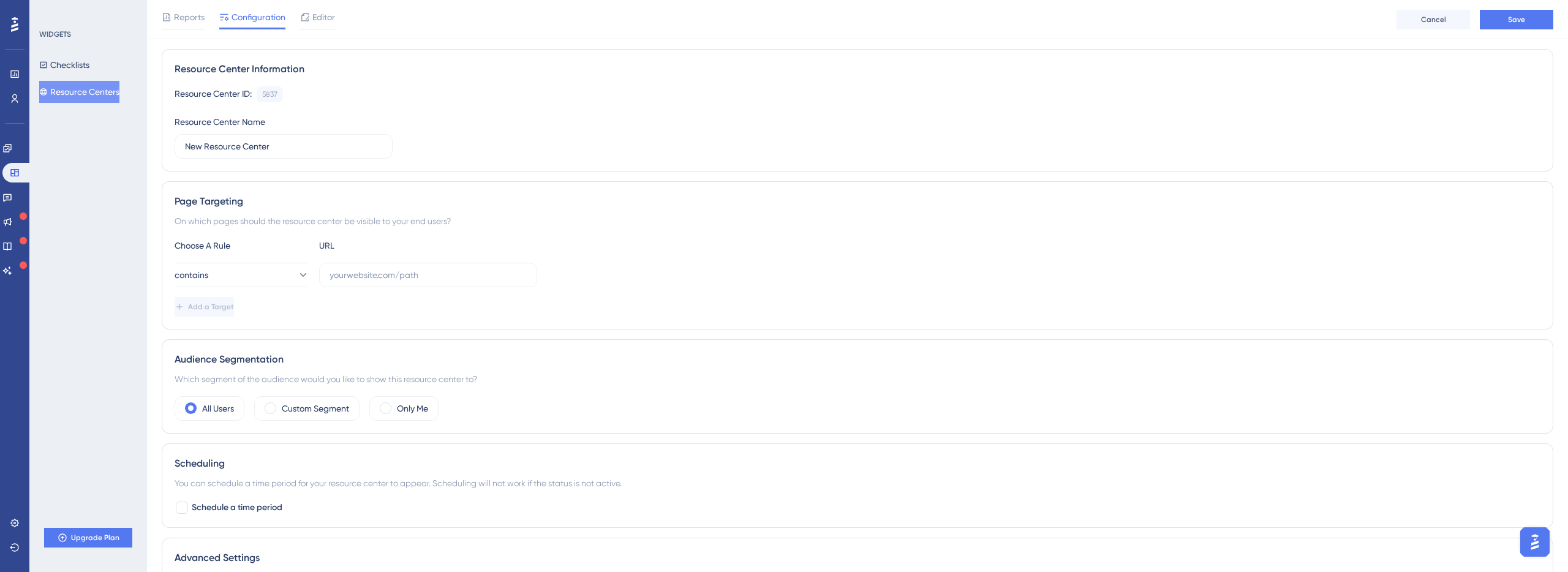 scroll, scrollTop: 69, scrollLeft: 0, axis: vertical 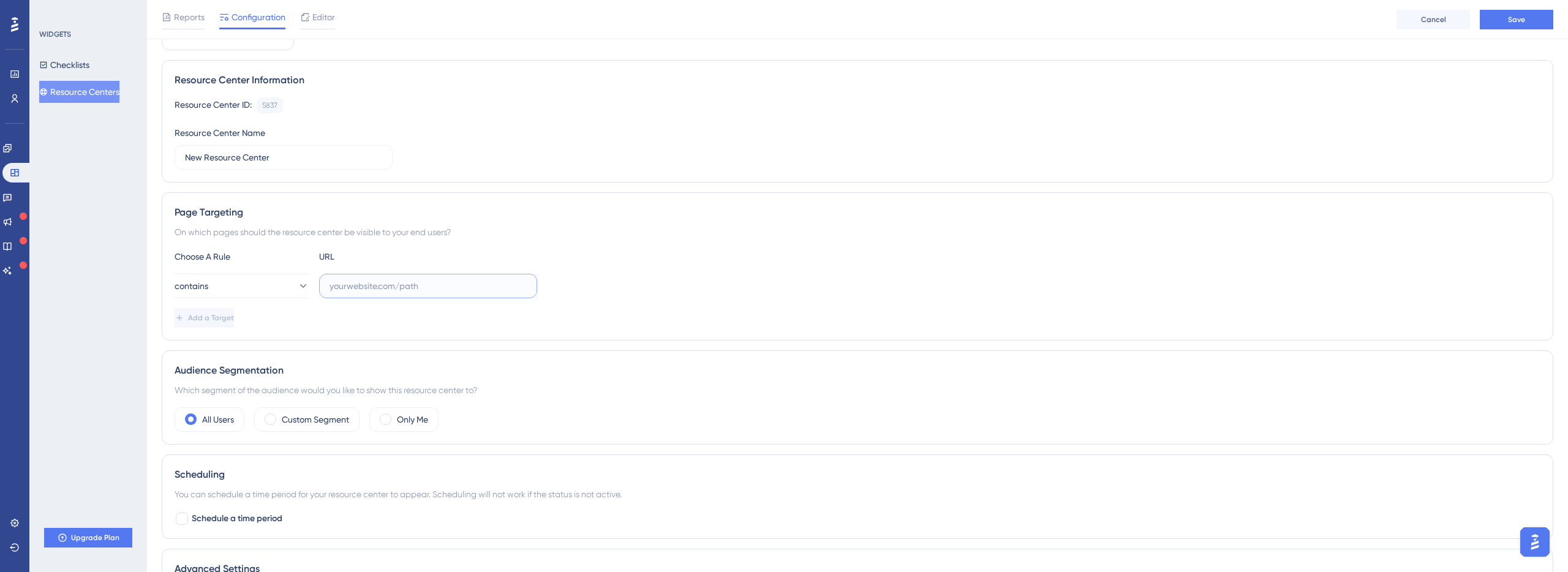 click at bounding box center [428, 286] 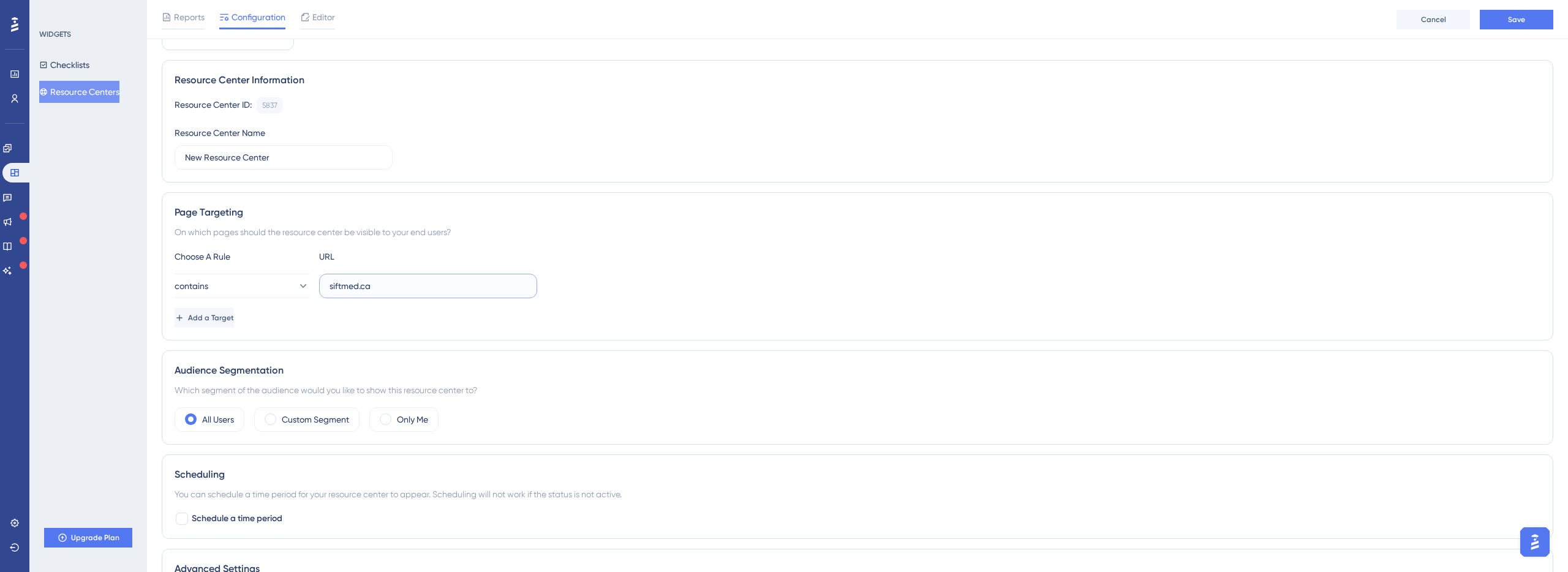 type on "siftmed.ca" 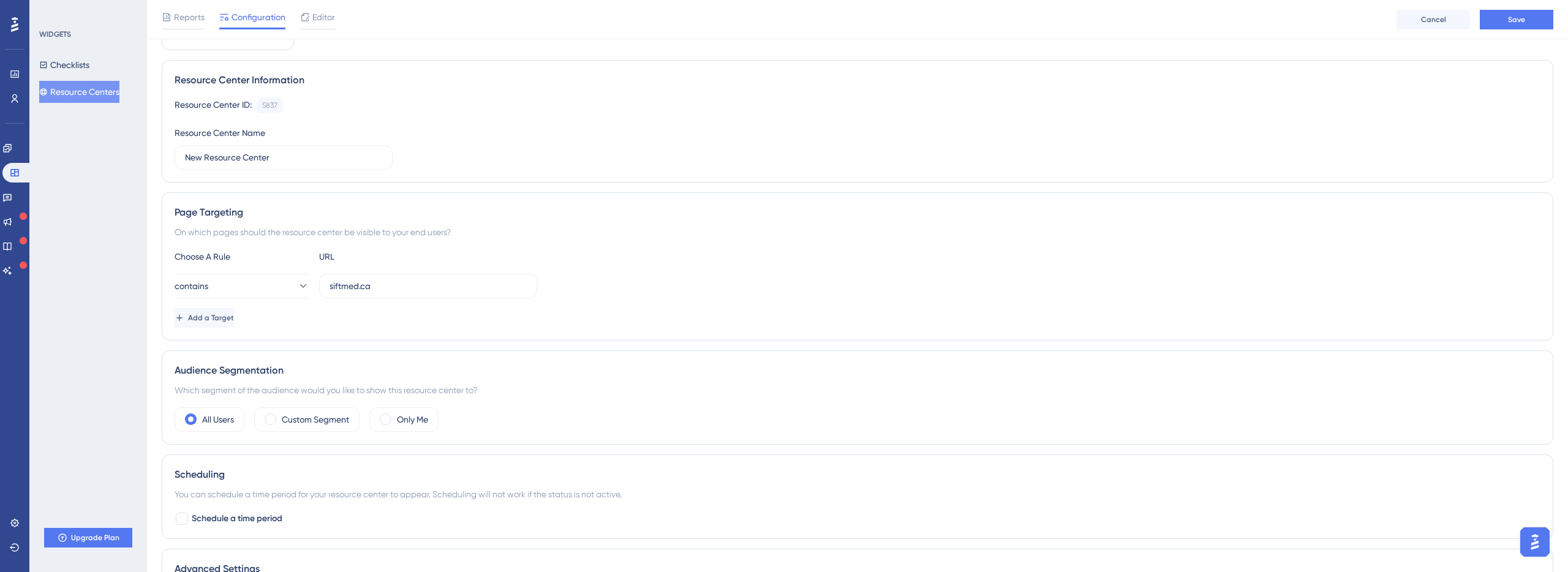 click on "Choose A Rule URL contains [DOMAIN] Add a Target" at bounding box center [858, 288] 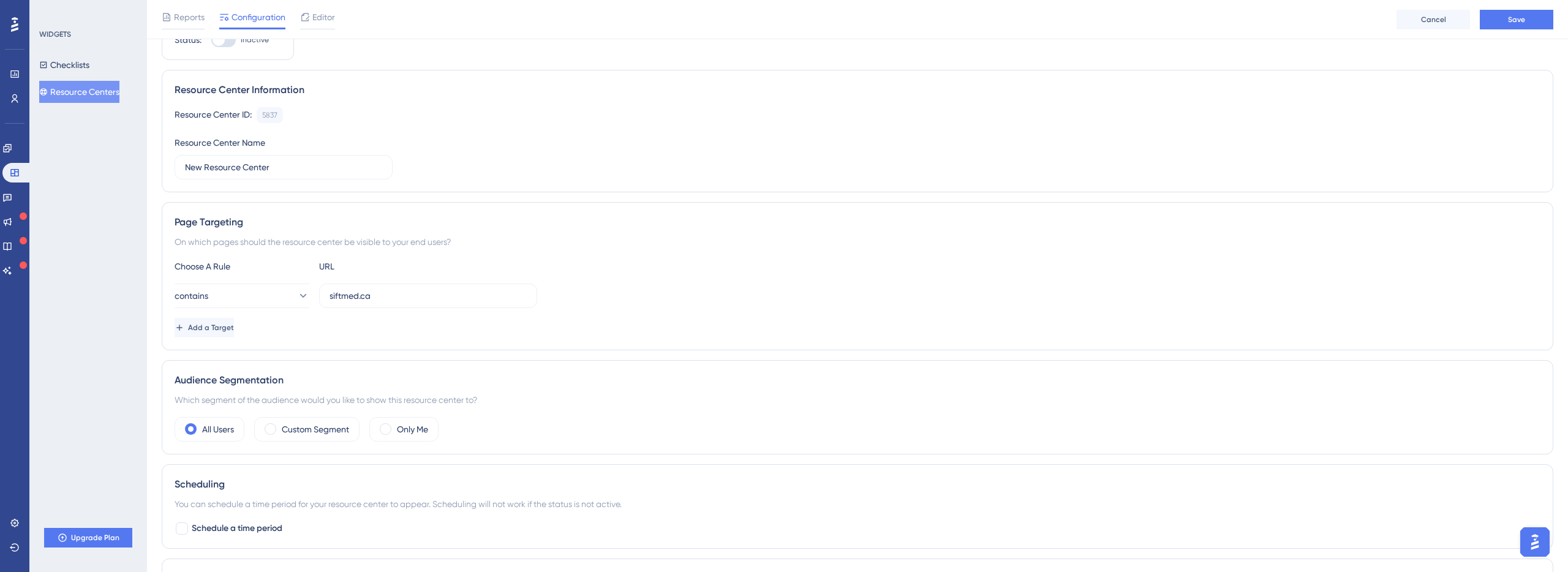 scroll, scrollTop: 0, scrollLeft: 0, axis: both 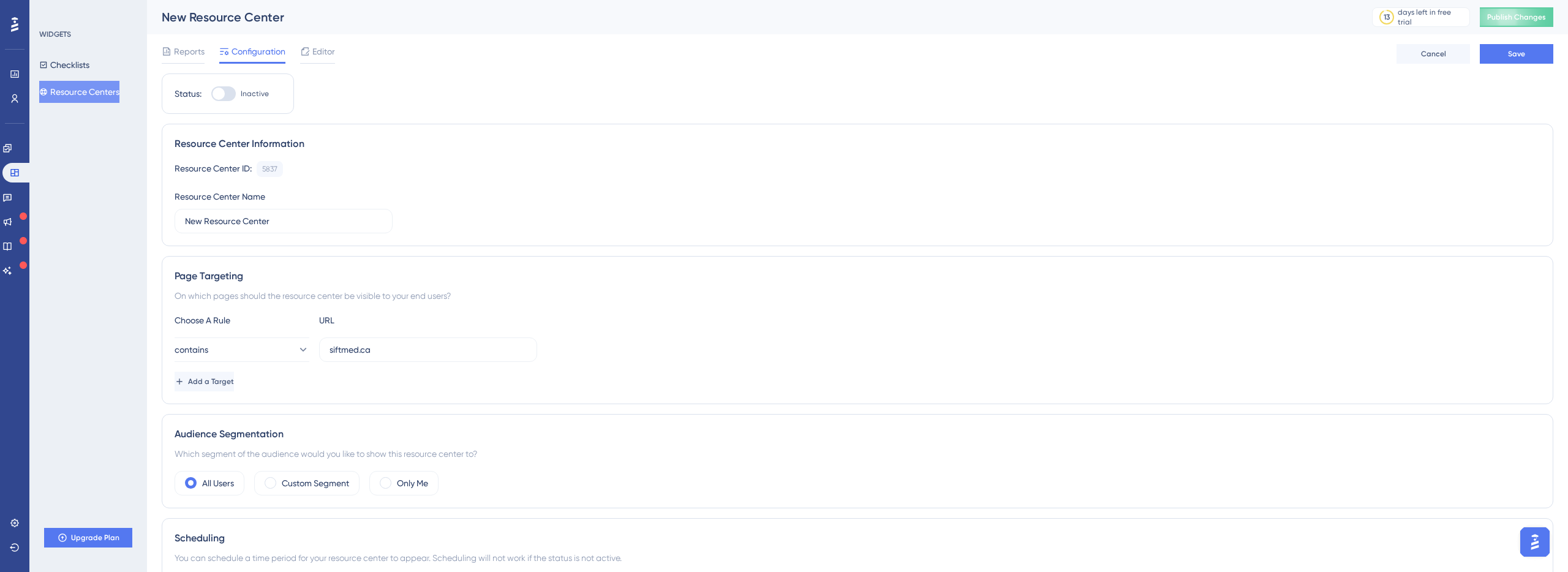 click at bounding box center (224, 94) 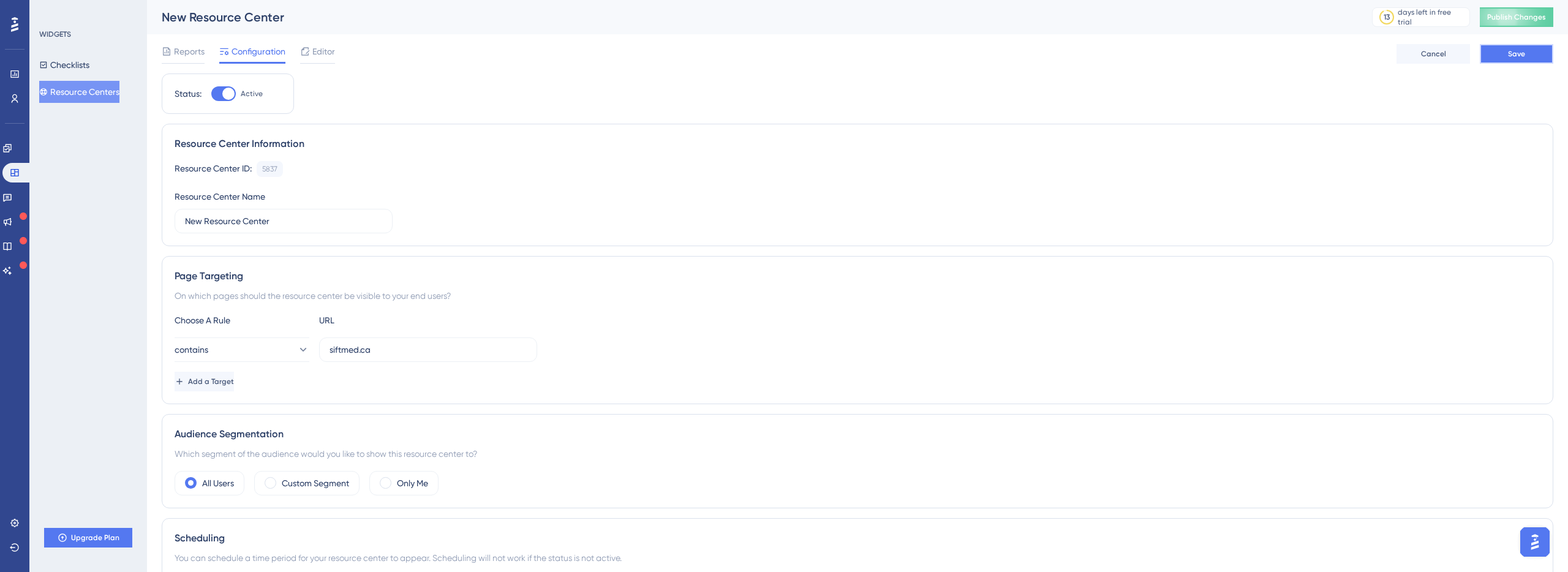 click on "Save" at bounding box center [1517, 54] 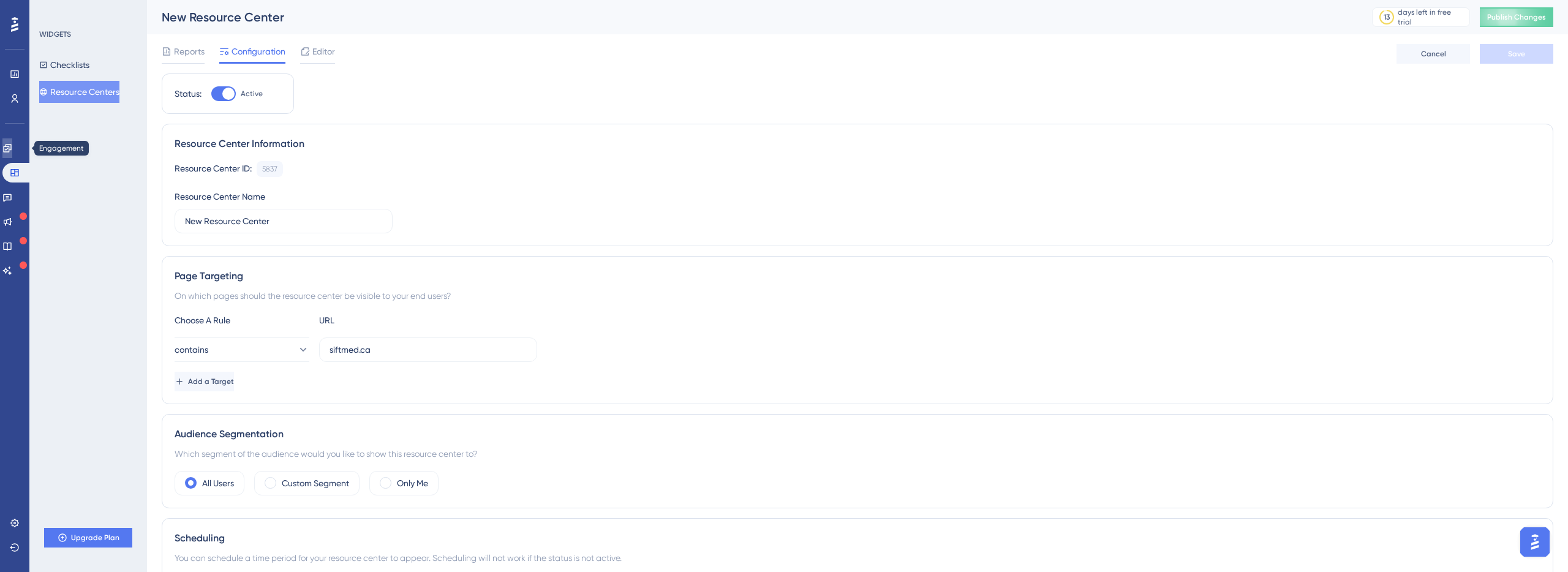 click at bounding box center [7, 148] 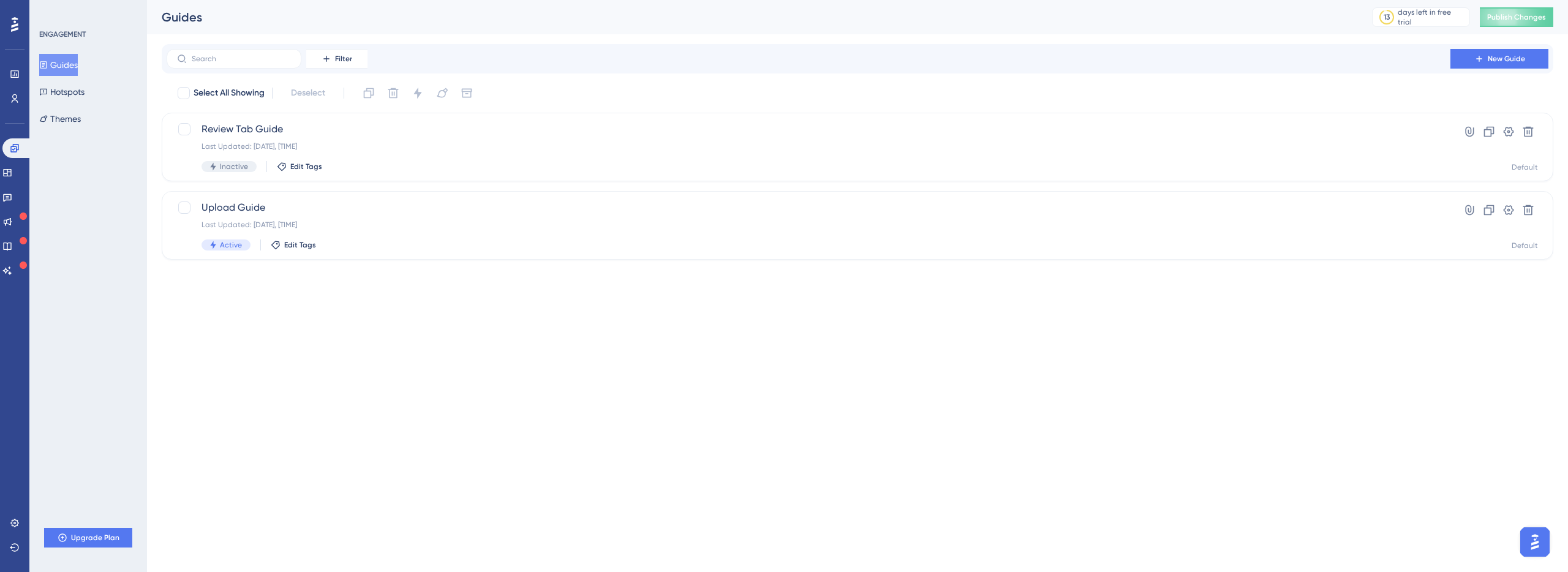 scroll, scrollTop: 0, scrollLeft: 0, axis: both 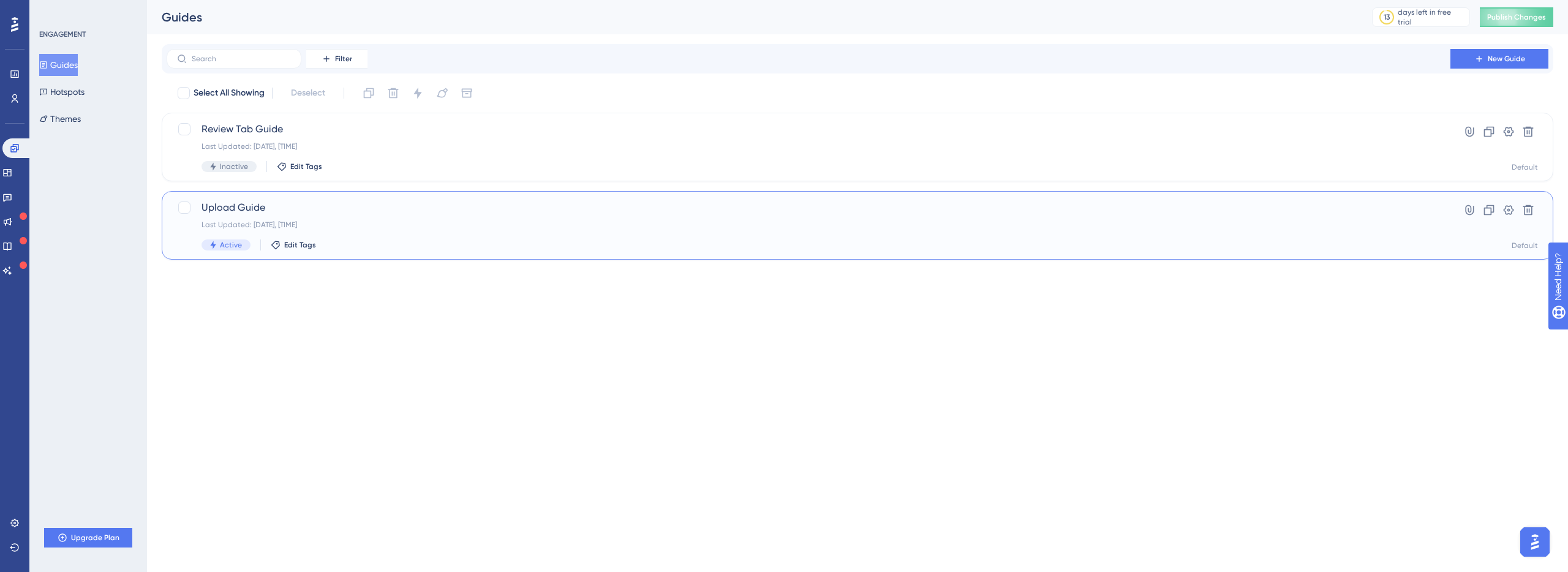 click on "Upload Guide" at bounding box center (809, 208) 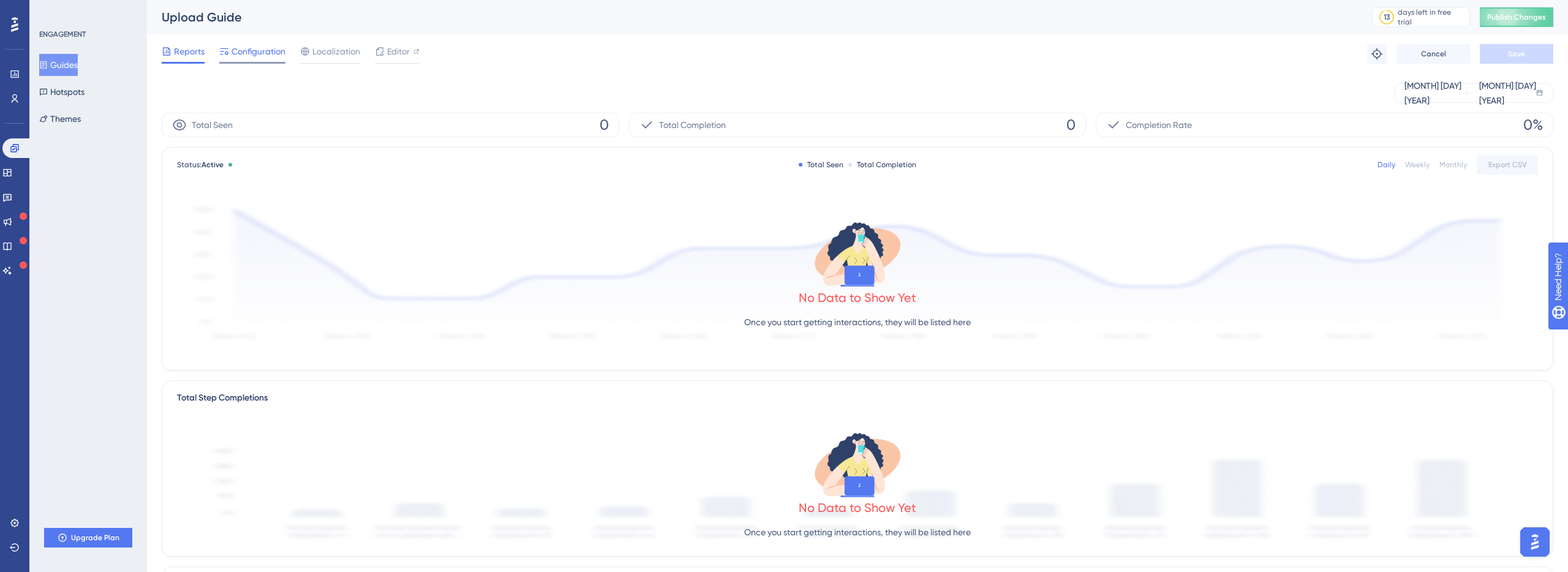 click on "Configuration" at bounding box center (258, 51) 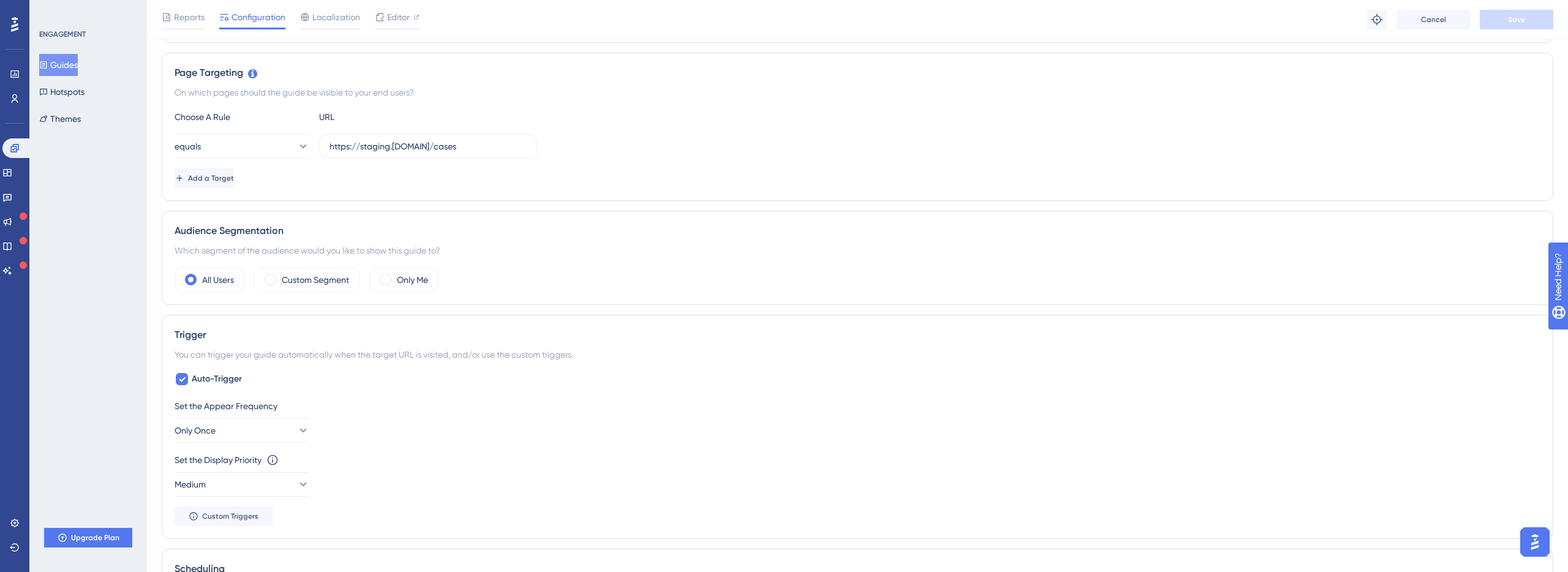 scroll, scrollTop: 269, scrollLeft: 0, axis: vertical 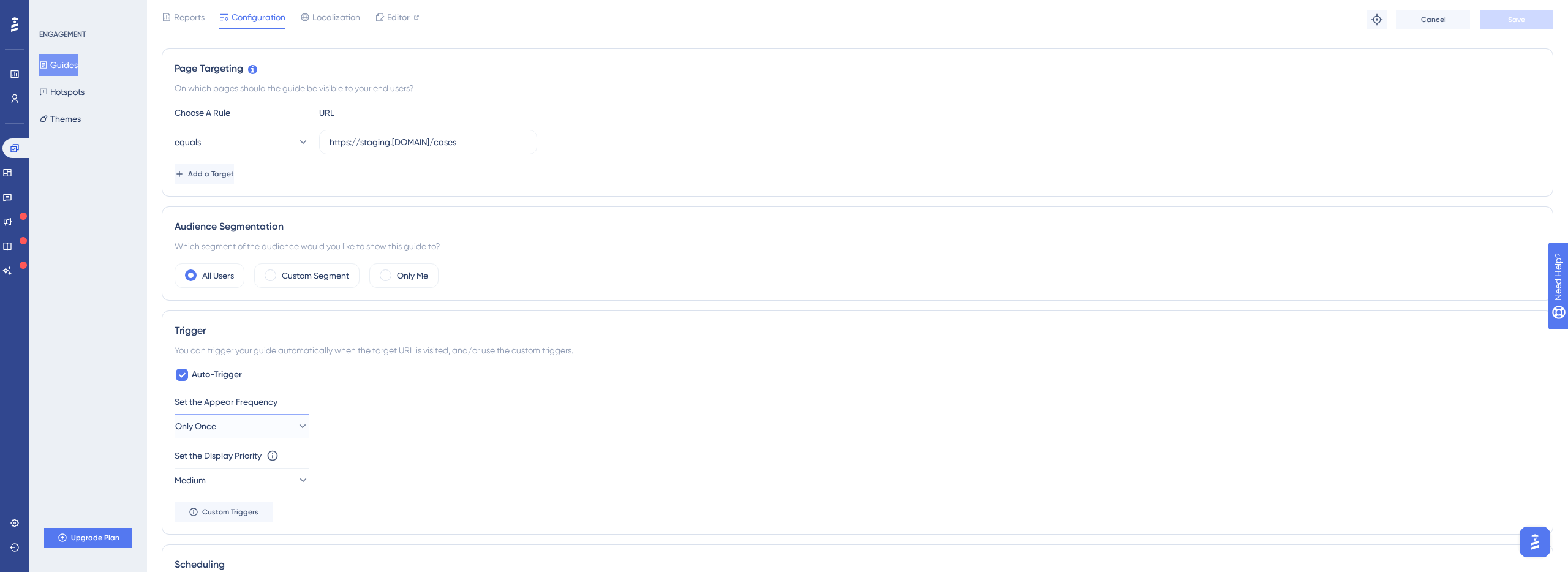 click 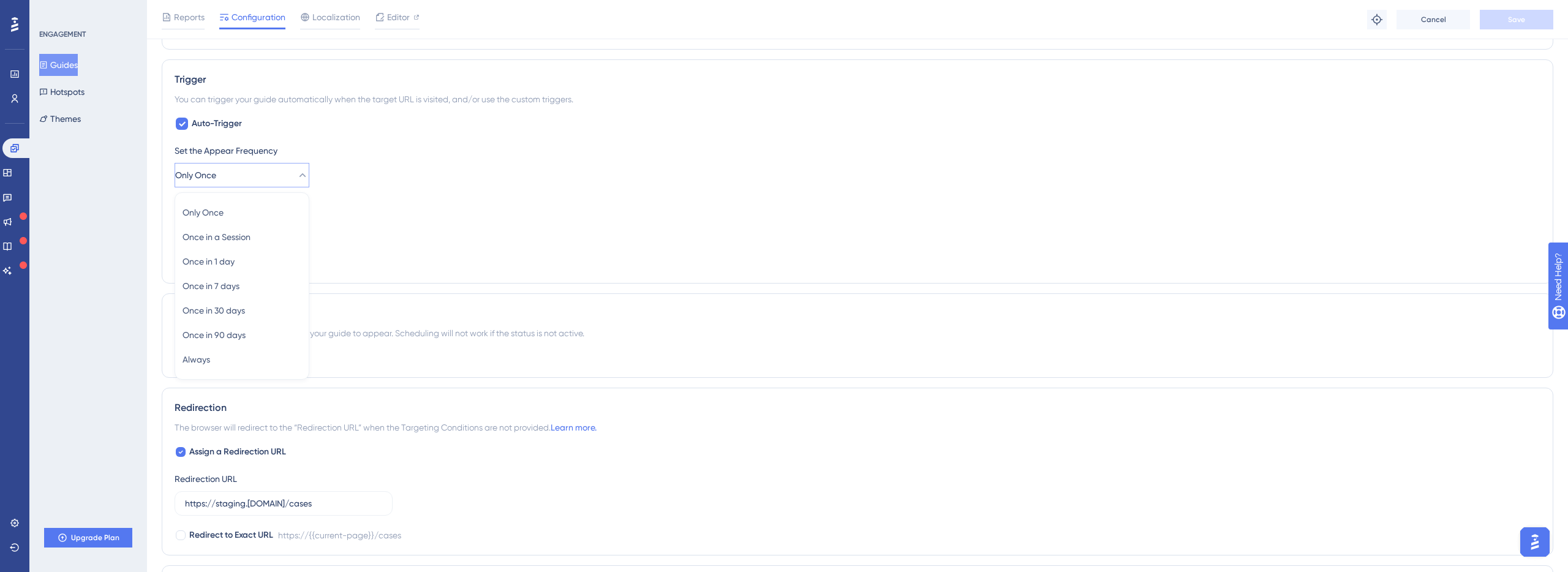 scroll, scrollTop: 528, scrollLeft: 0, axis: vertical 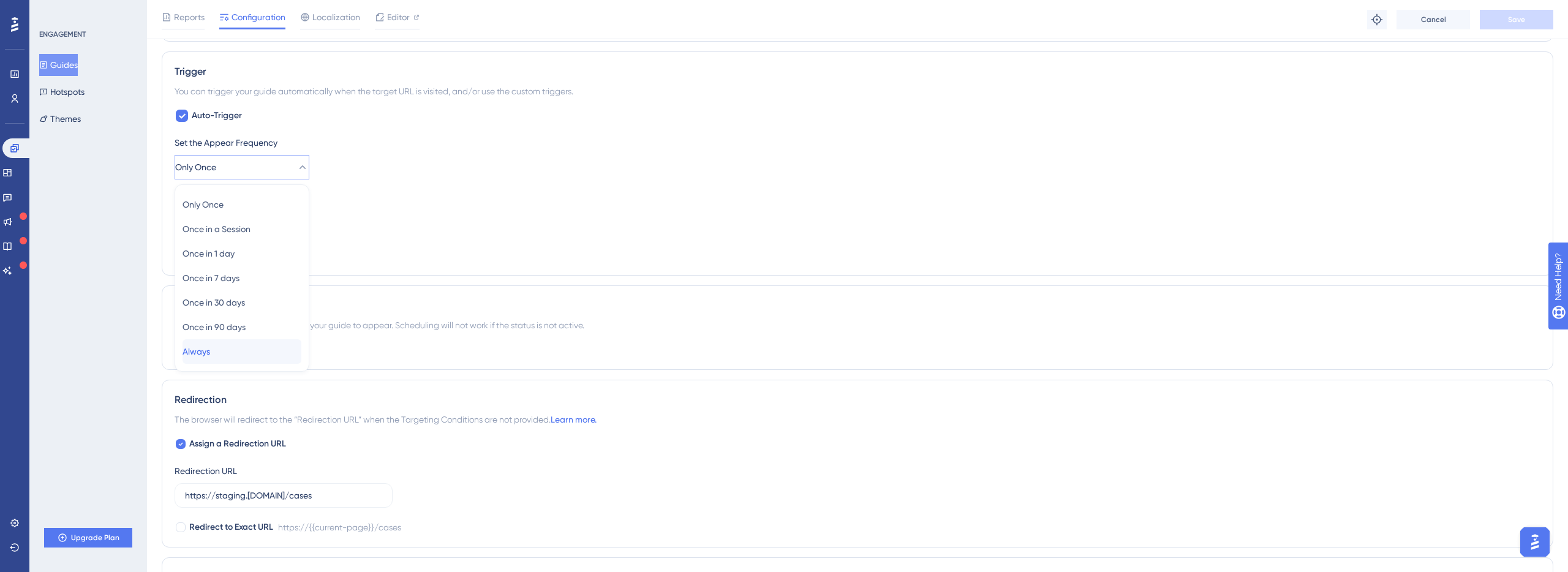 click on "Always Always" at bounding box center [242, 352] 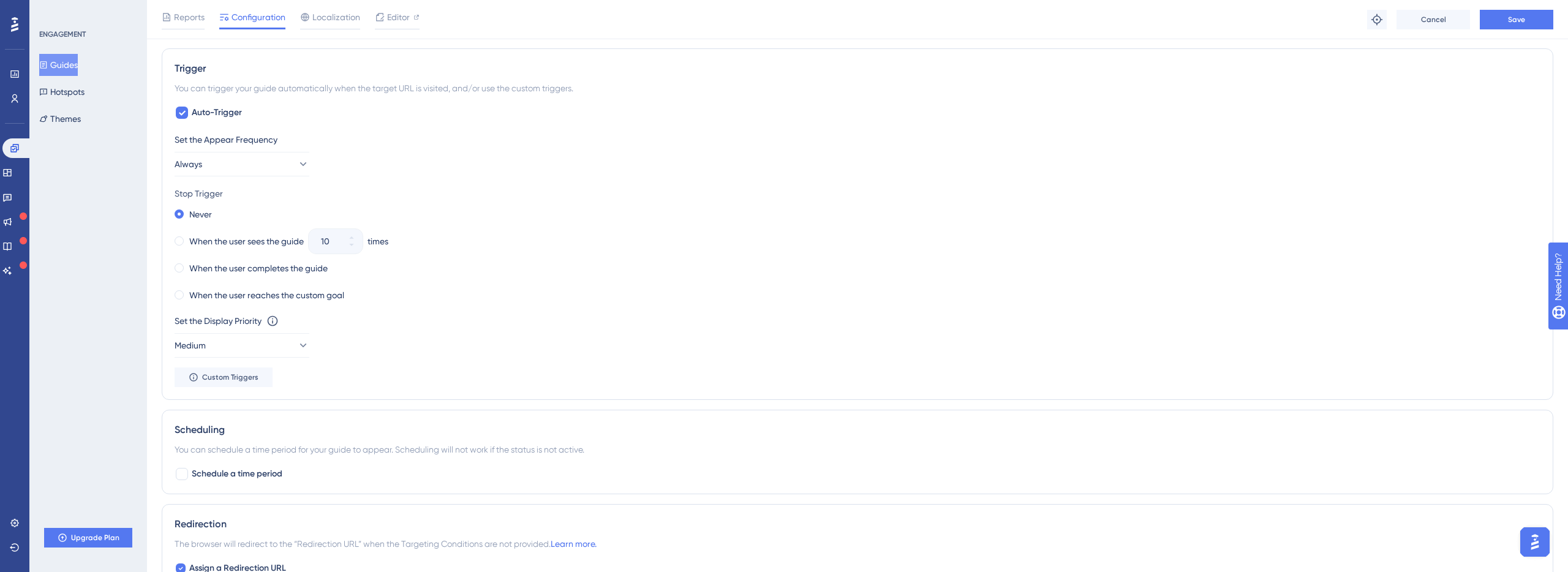 scroll, scrollTop: 534, scrollLeft: 0, axis: vertical 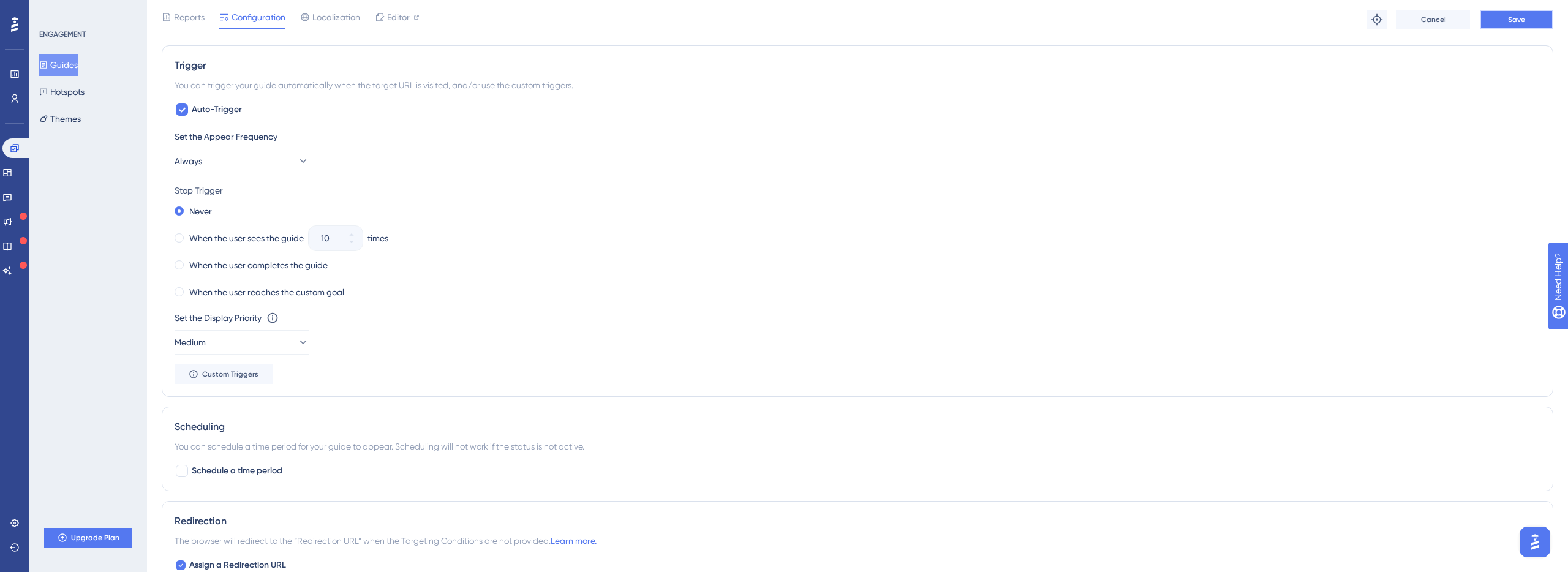 click on "Save" at bounding box center (1517, 20) 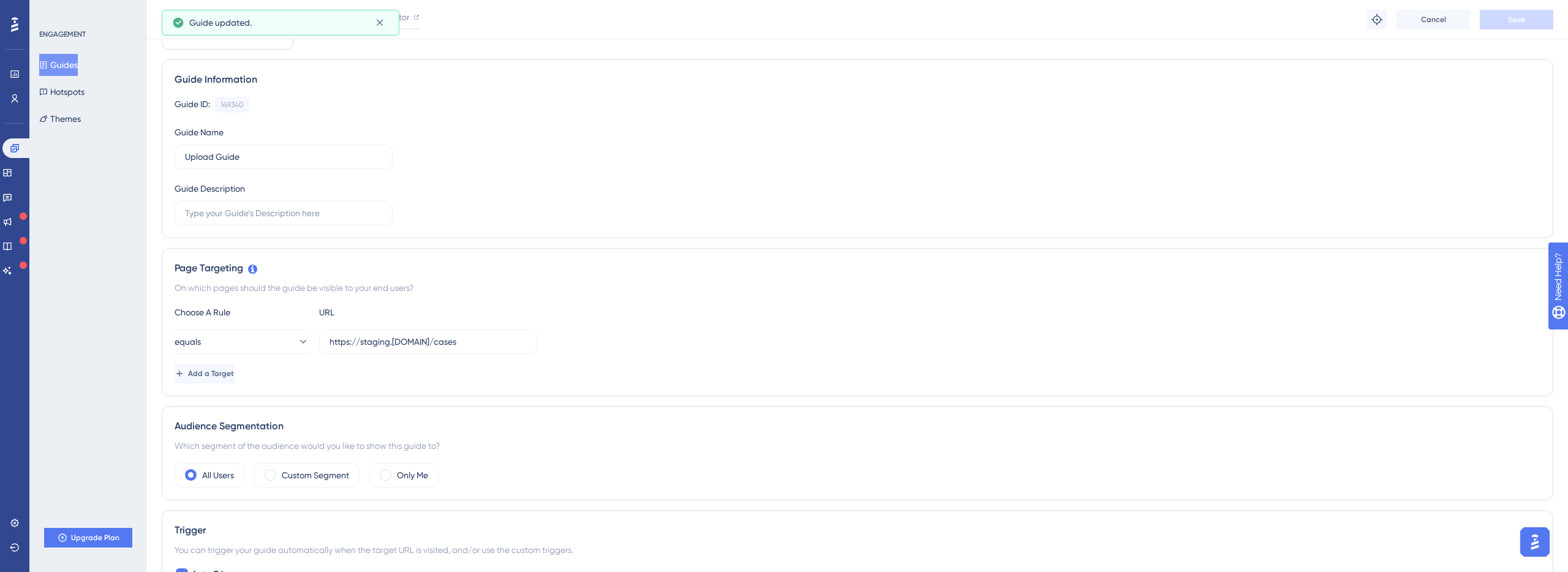 scroll, scrollTop: 0, scrollLeft: 0, axis: both 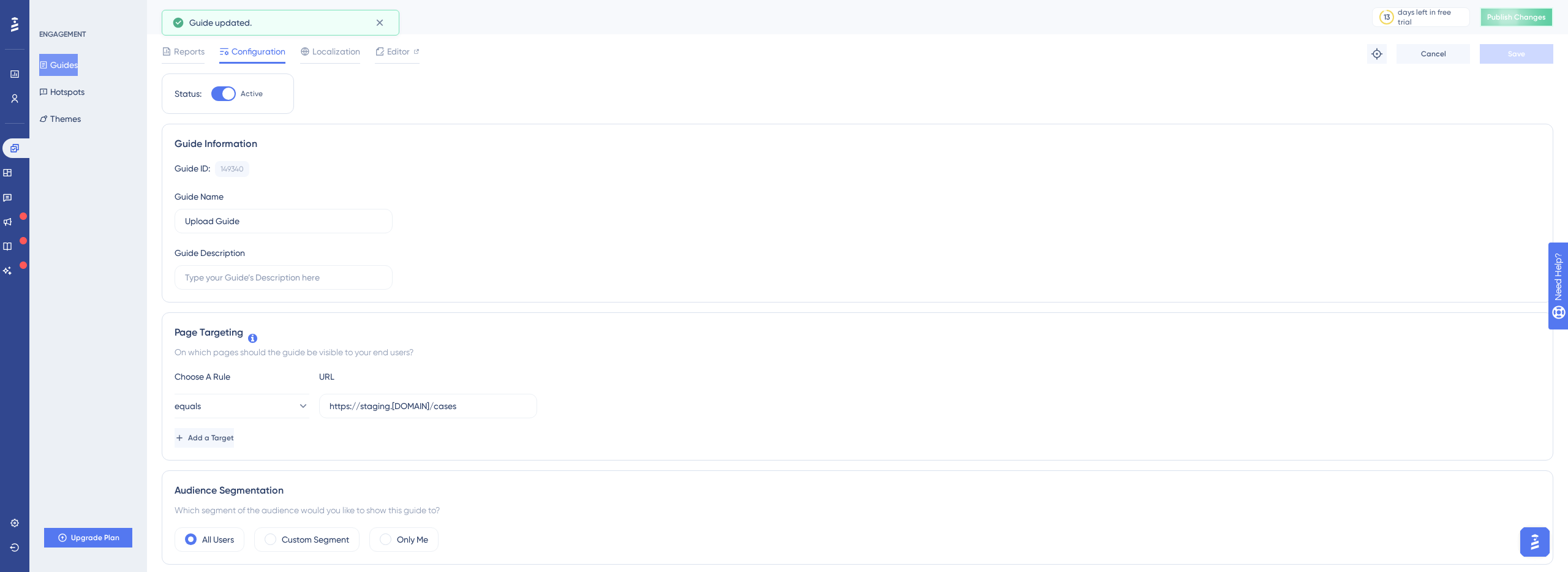 click on "Publish Changes" at bounding box center (1517, 17) 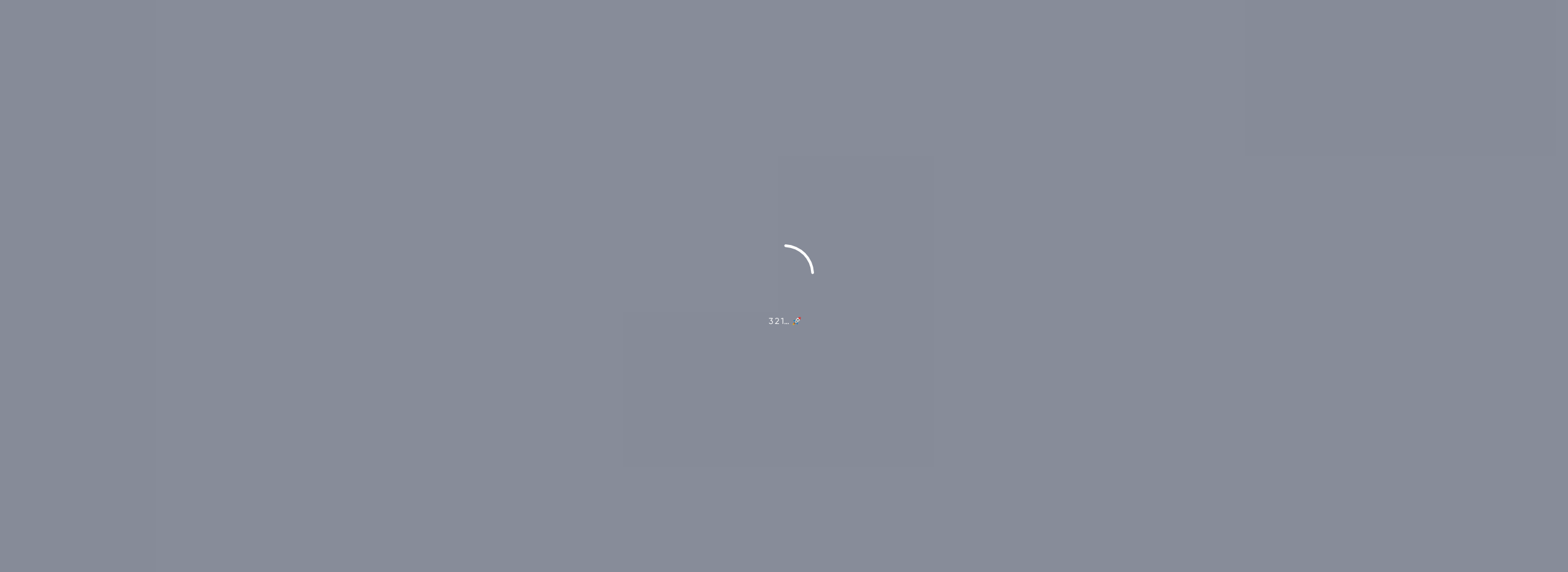 scroll, scrollTop: 0, scrollLeft: 0, axis: both 